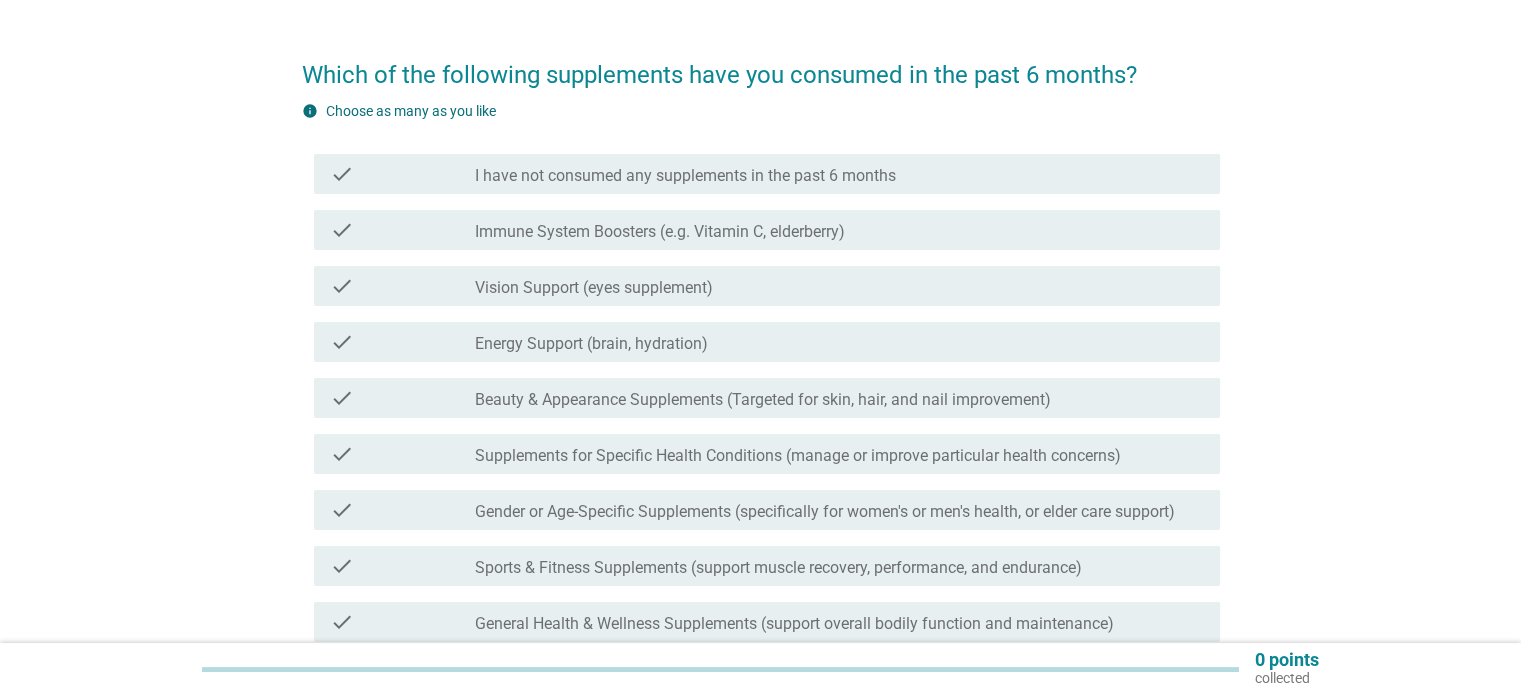 scroll, scrollTop: 200, scrollLeft: 0, axis: vertical 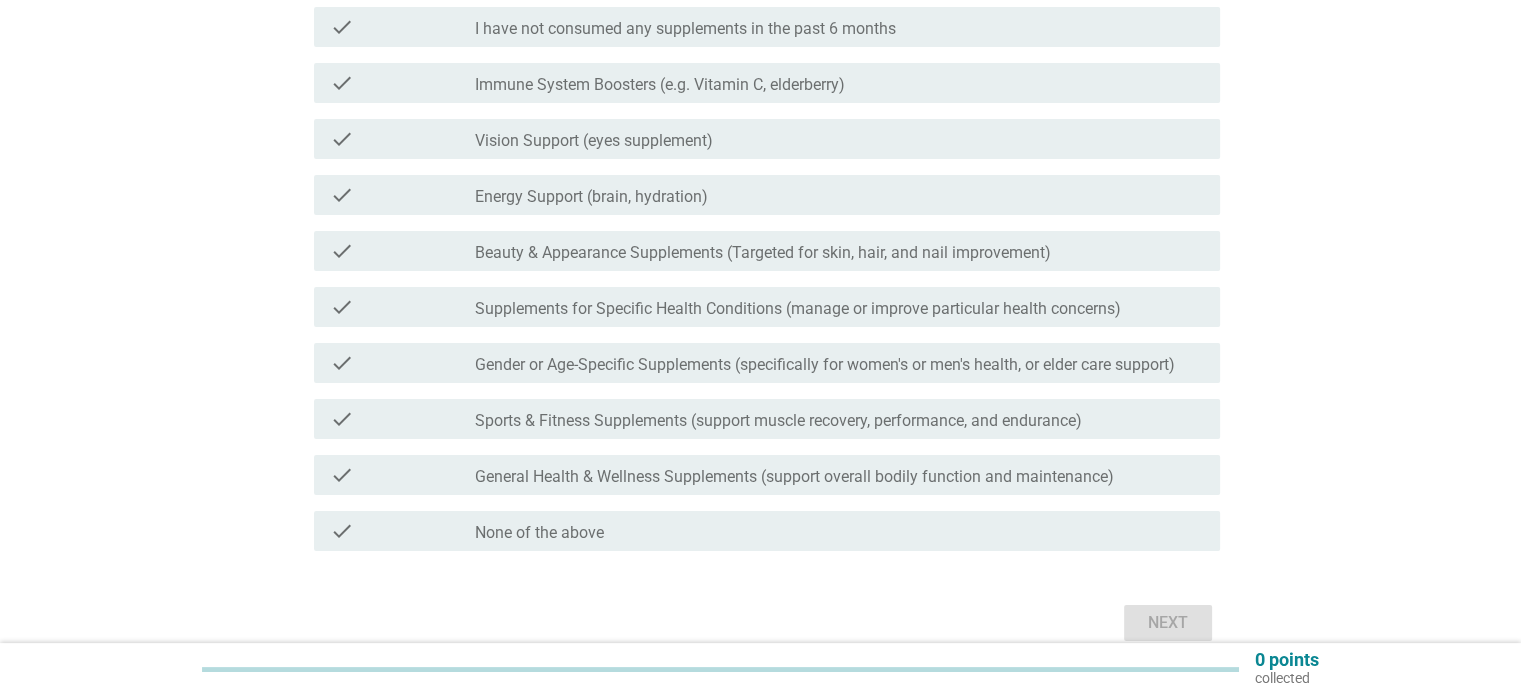 click on "Immune System Boosters (e.g. Vitamin C, elderberry)" at bounding box center [660, 85] 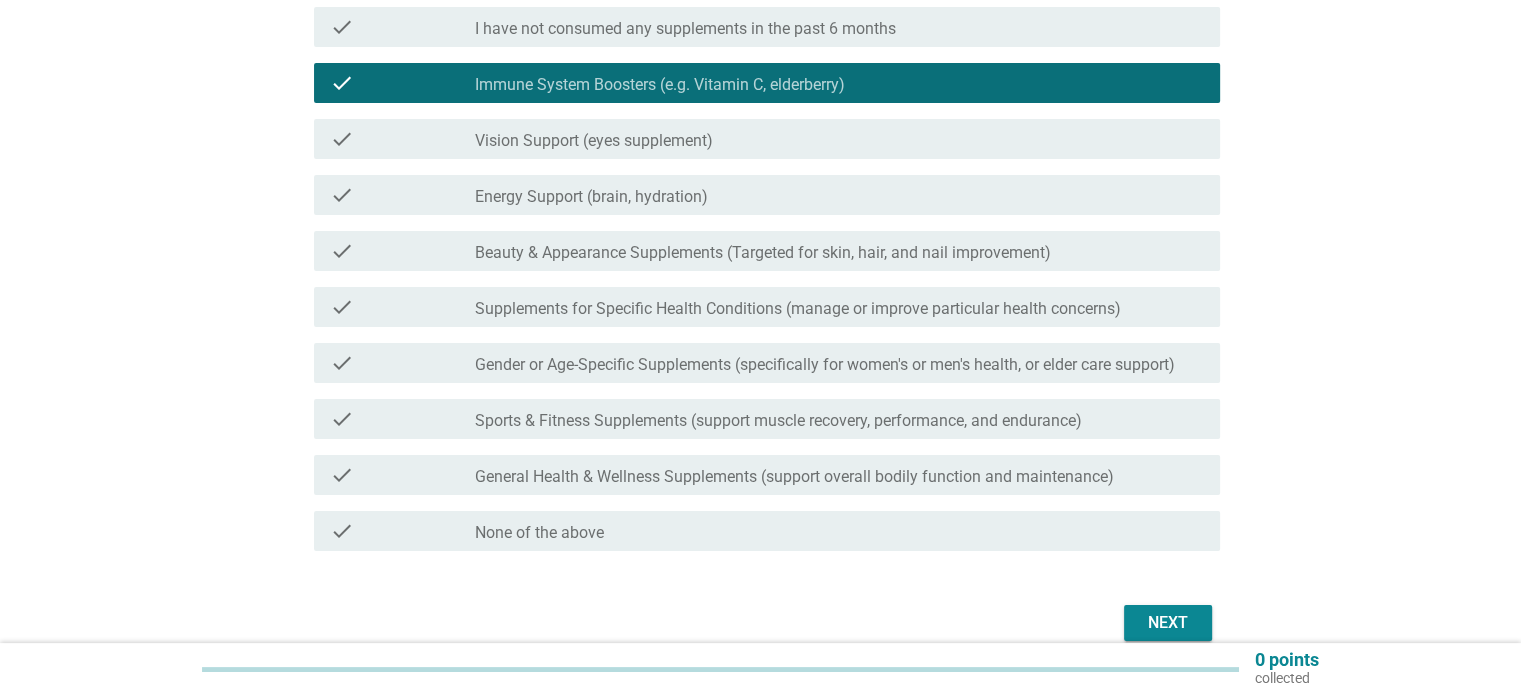 drag, startPoint x: 589, startPoint y: 133, endPoint x: 561, endPoint y: 182, distance: 56.435802 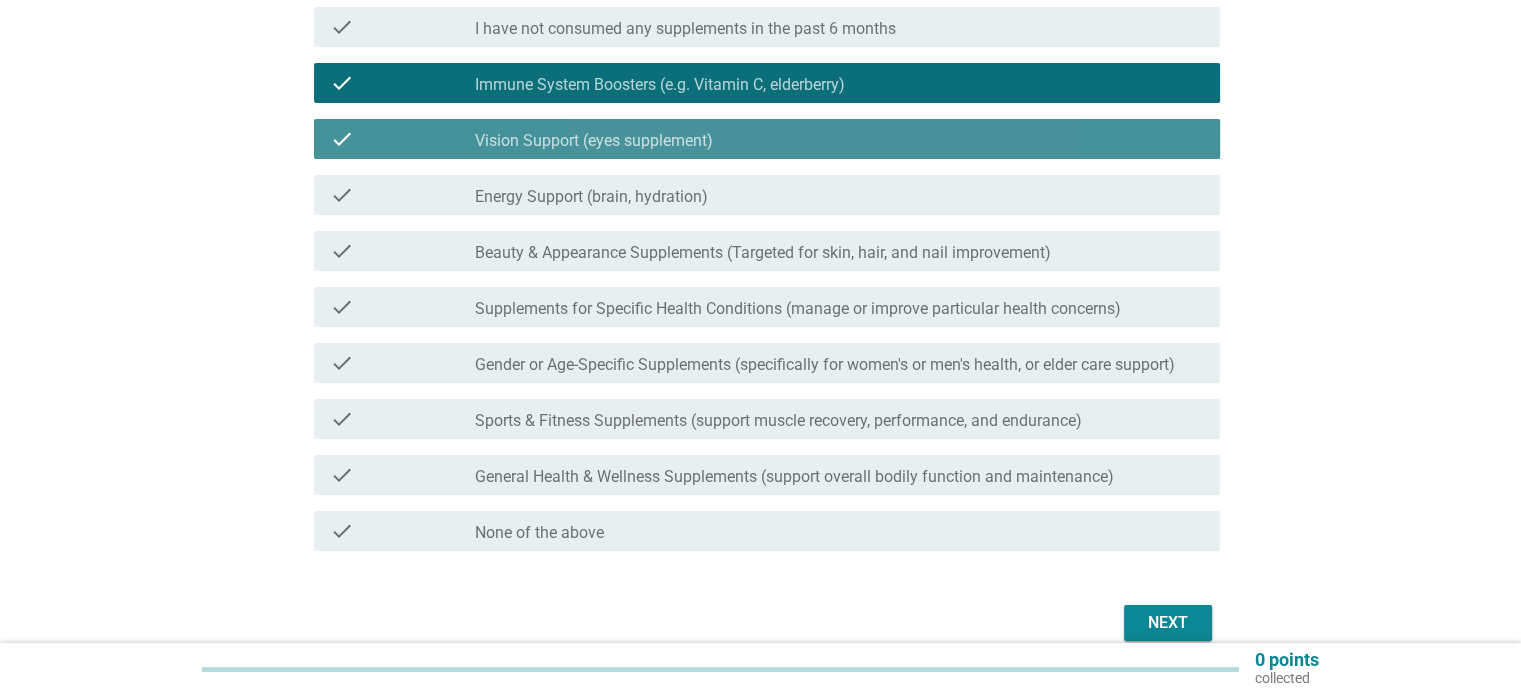 click on "check     check_box_outline_blank Energy Support (brain, hydration)" at bounding box center (767, 195) 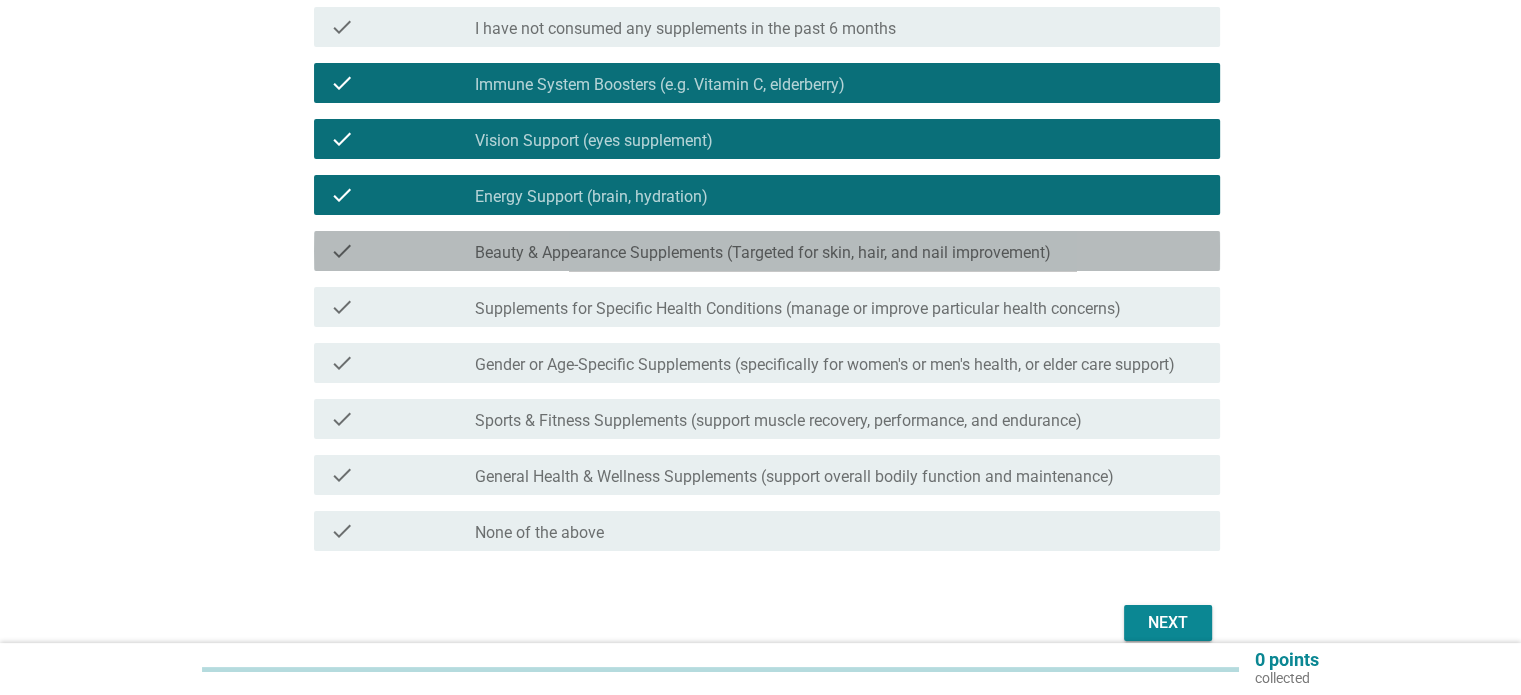drag, startPoint x: 565, startPoint y: 255, endPoint x: 568, endPoint y: 295, distance: 40.112343 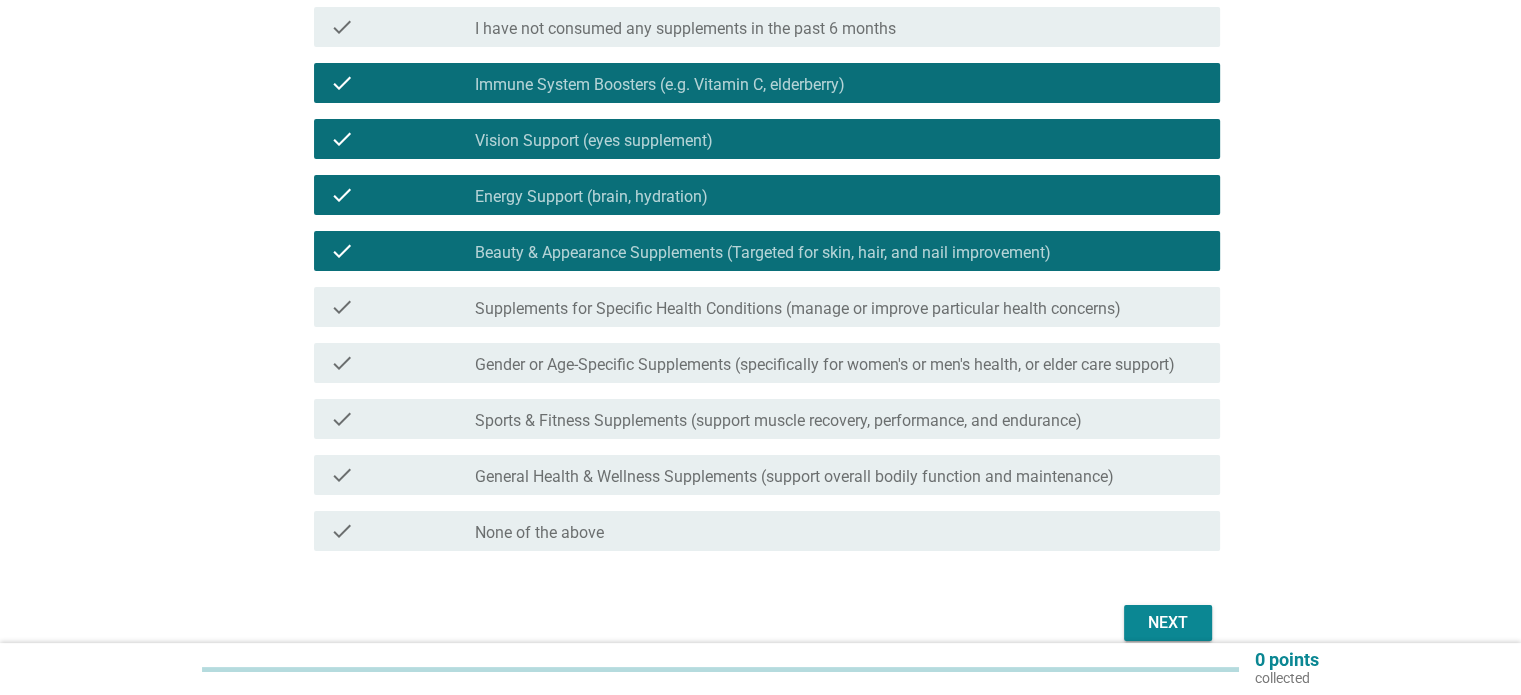 click on "check_box_outline_blank Supplements for Specific Health Conditions (manage or improve particular health concerns)" at bounding box center (839, 307) 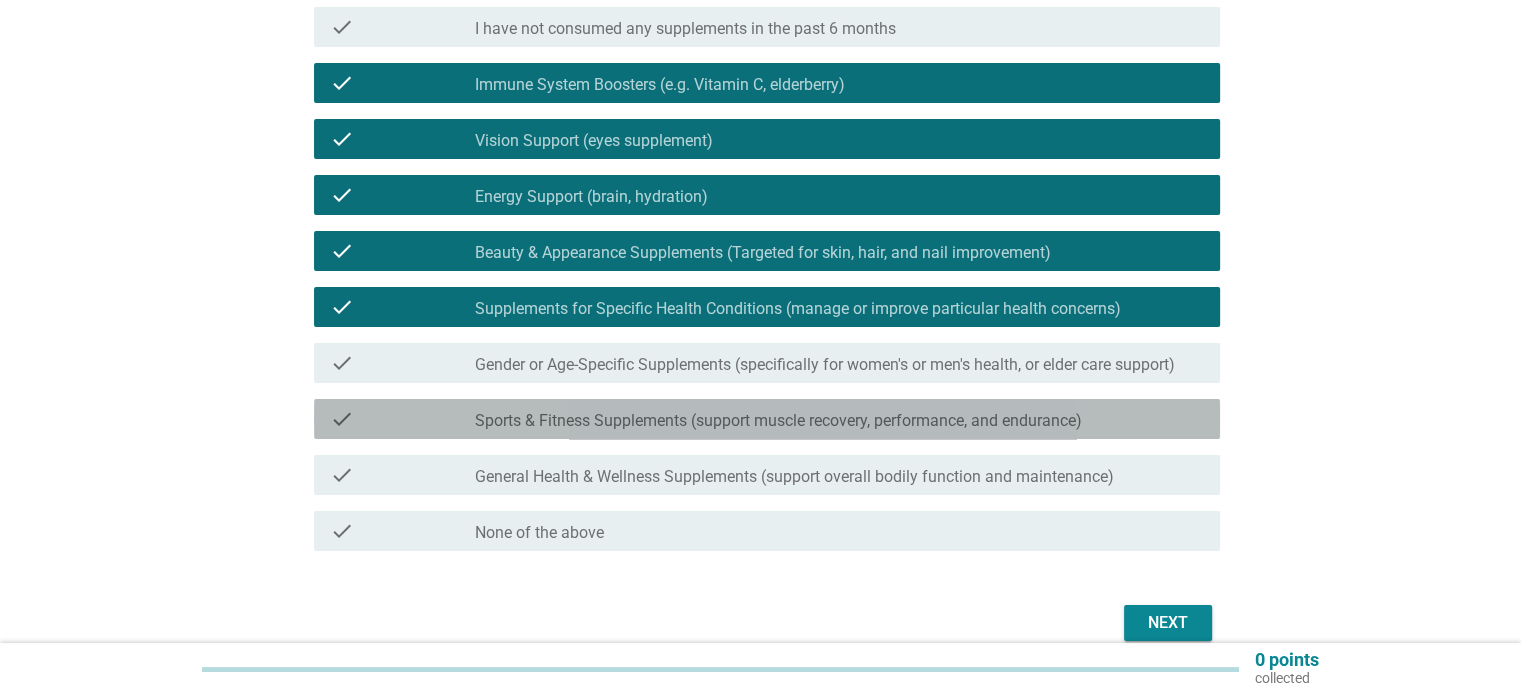 click on "Sports & Fitness Supplements (support muscle recovery, performance, and endurance)" at bounding box center (778, 421) 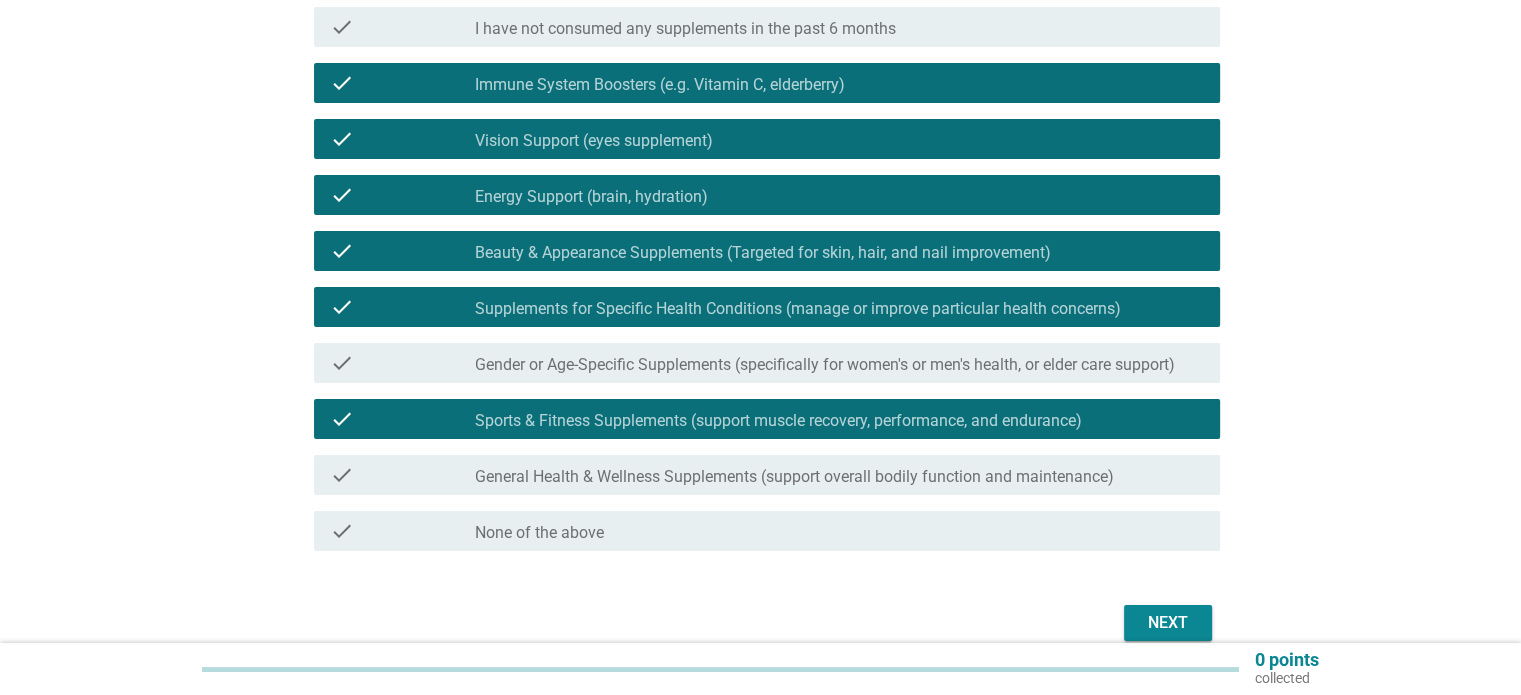 click on "General Health & Wellness Supplements (support overall bodily function and maintenance)" at bounding box center [794, 477] 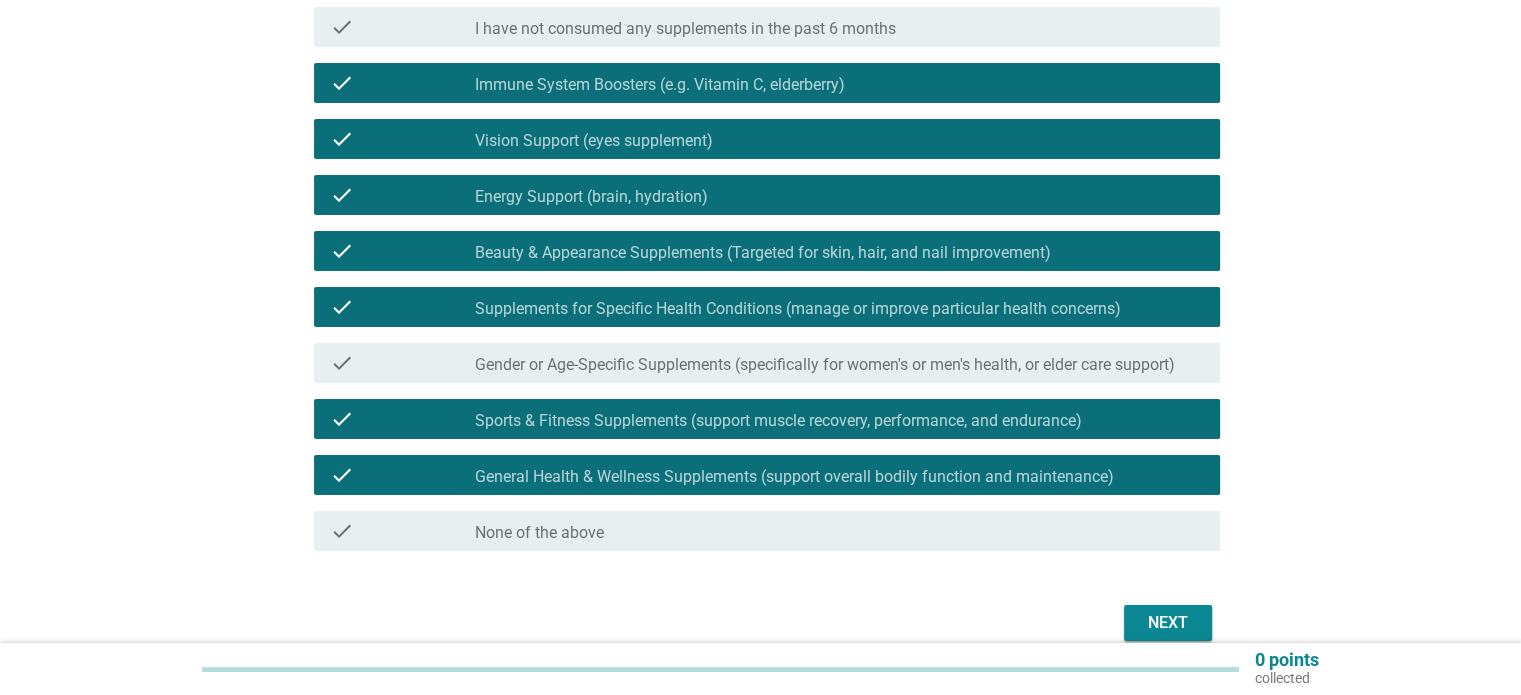 click on "Next" at bounding box center [1168, 623] 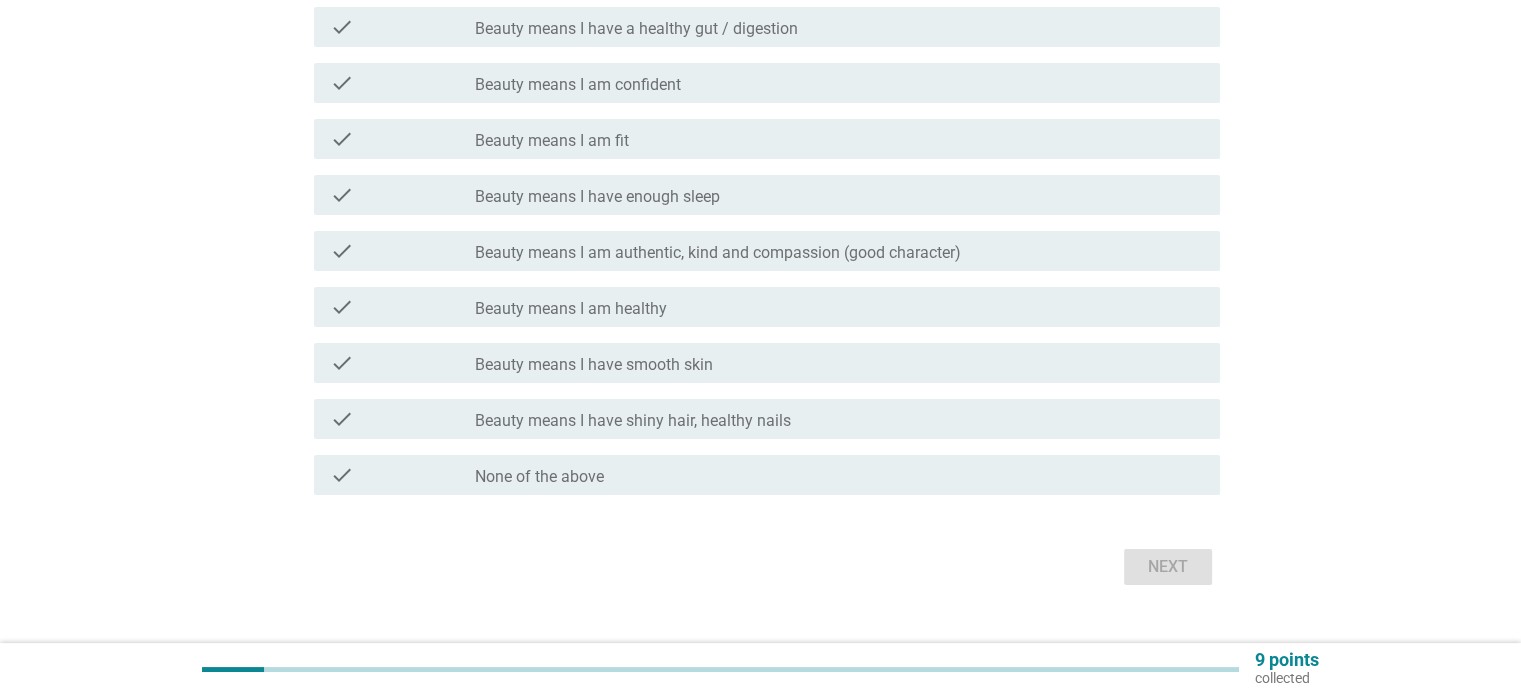 scroll, scrollTop: 0, scrollLeft: 0, axis: both 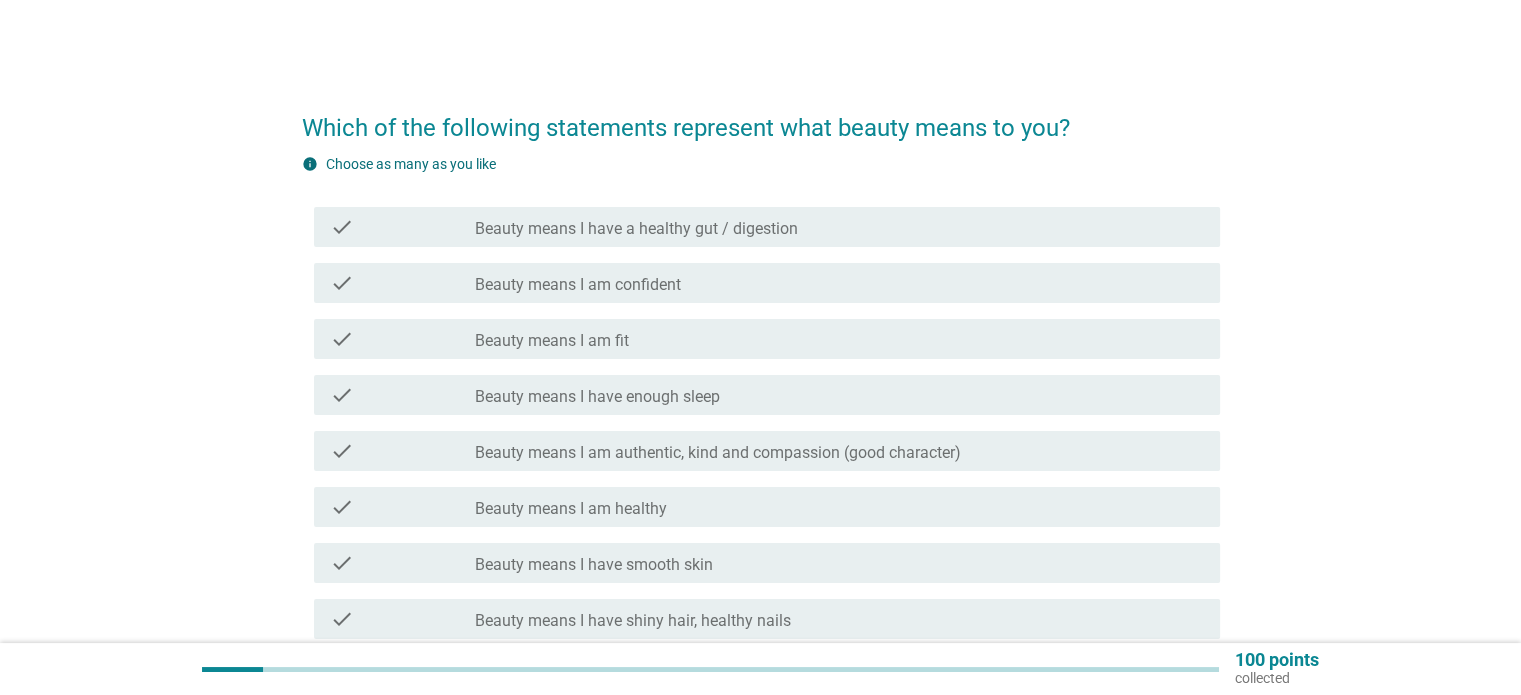 click on "check_box_outline_blank Beauty means I am confident" at bounding box center (839, 283) 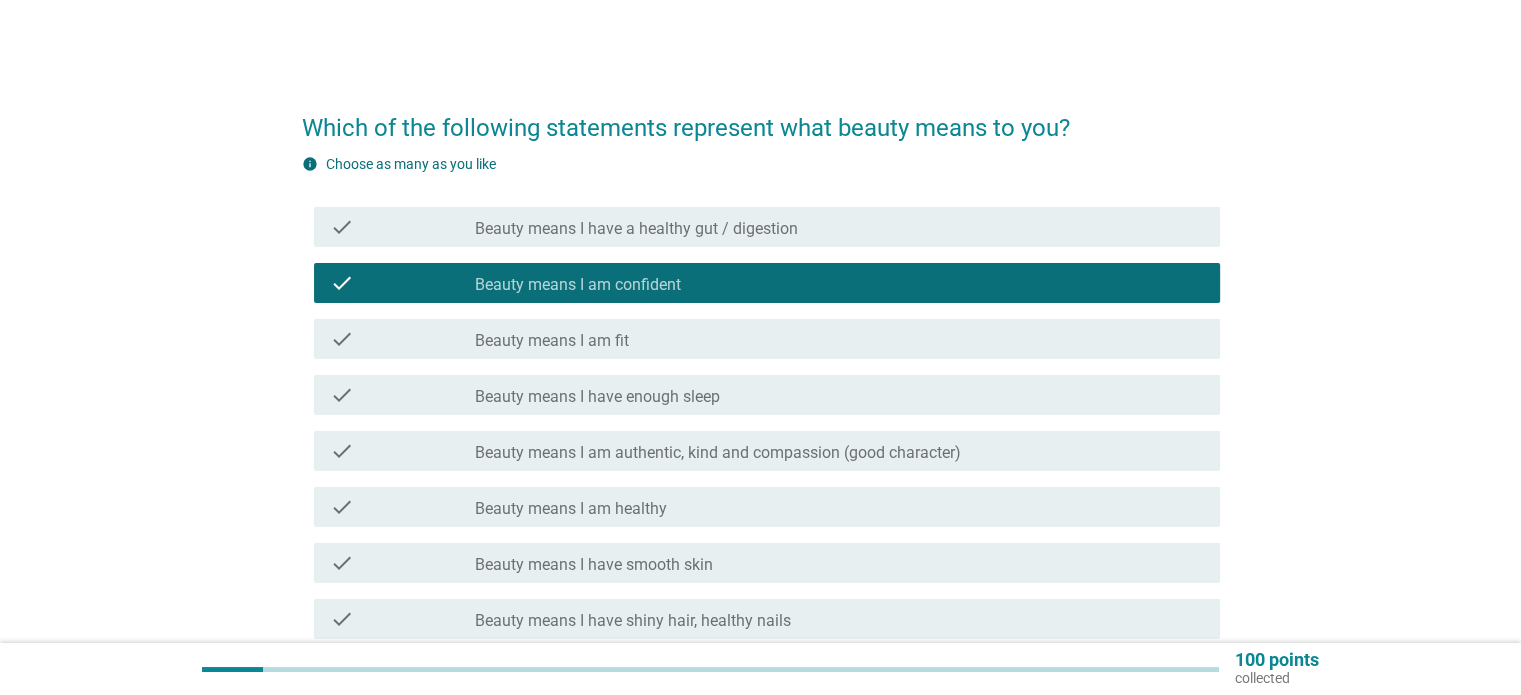 click on "check_box_outline_blank Beauty means I am fit" at bounding box center [839, 339] 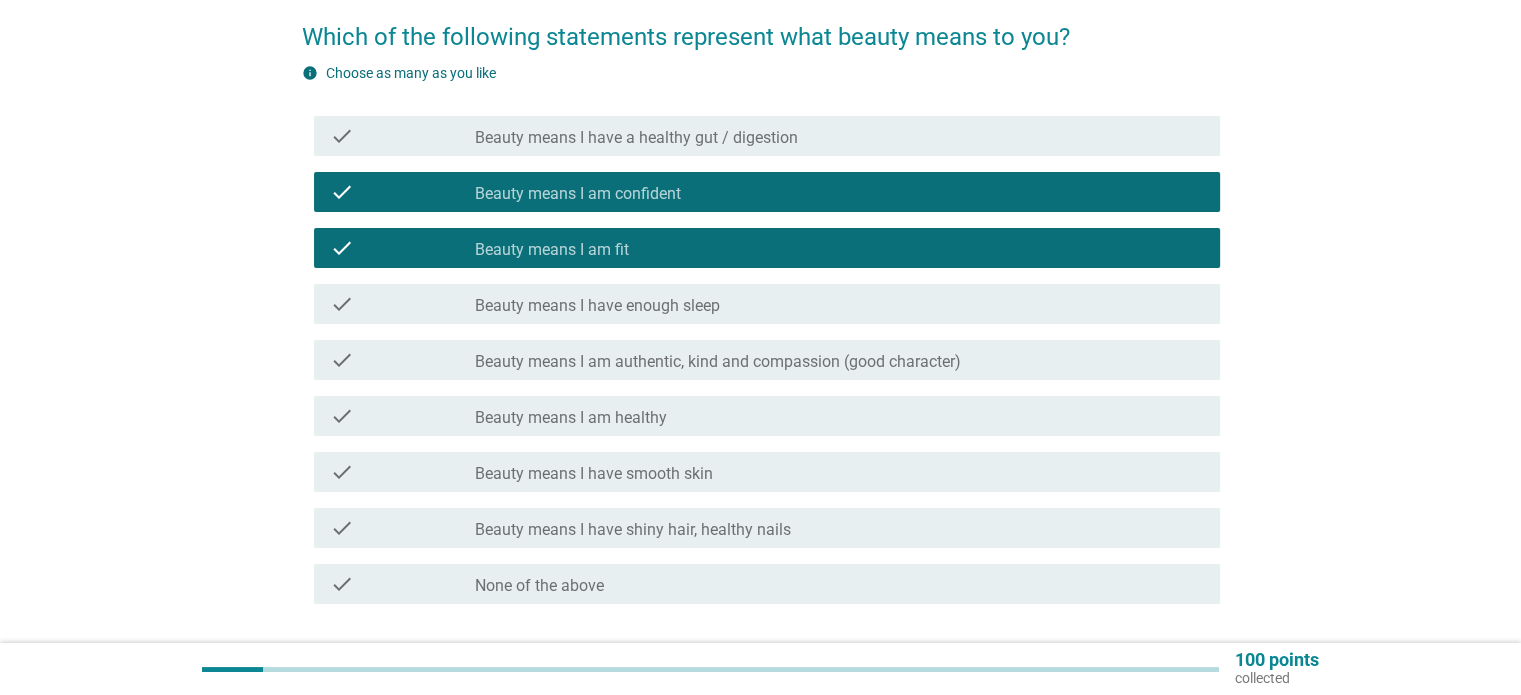 scroll, scrollTop: 200, scrollLeft: 0, axis: vertical 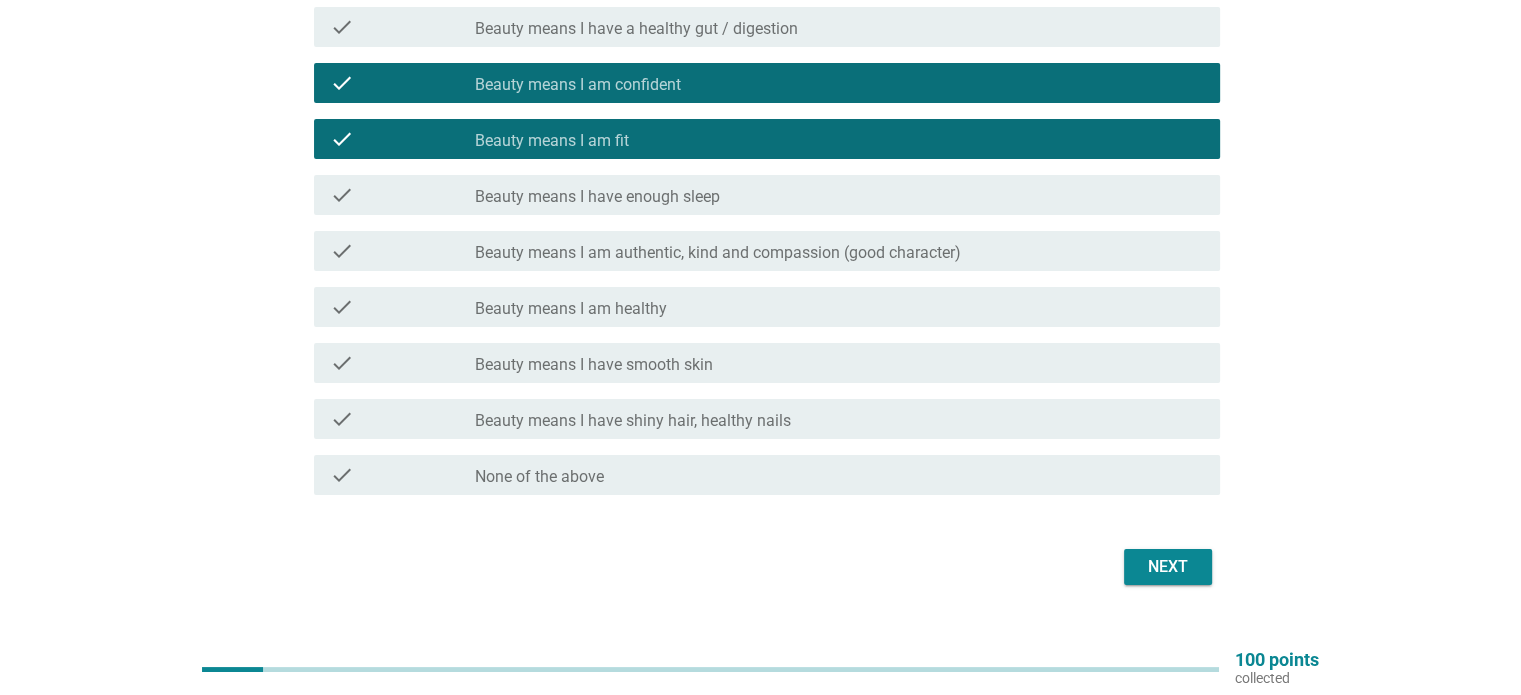 click on "check_box_outline_blank Beauty means I have enough sleep" at bounding box center (839, 195) 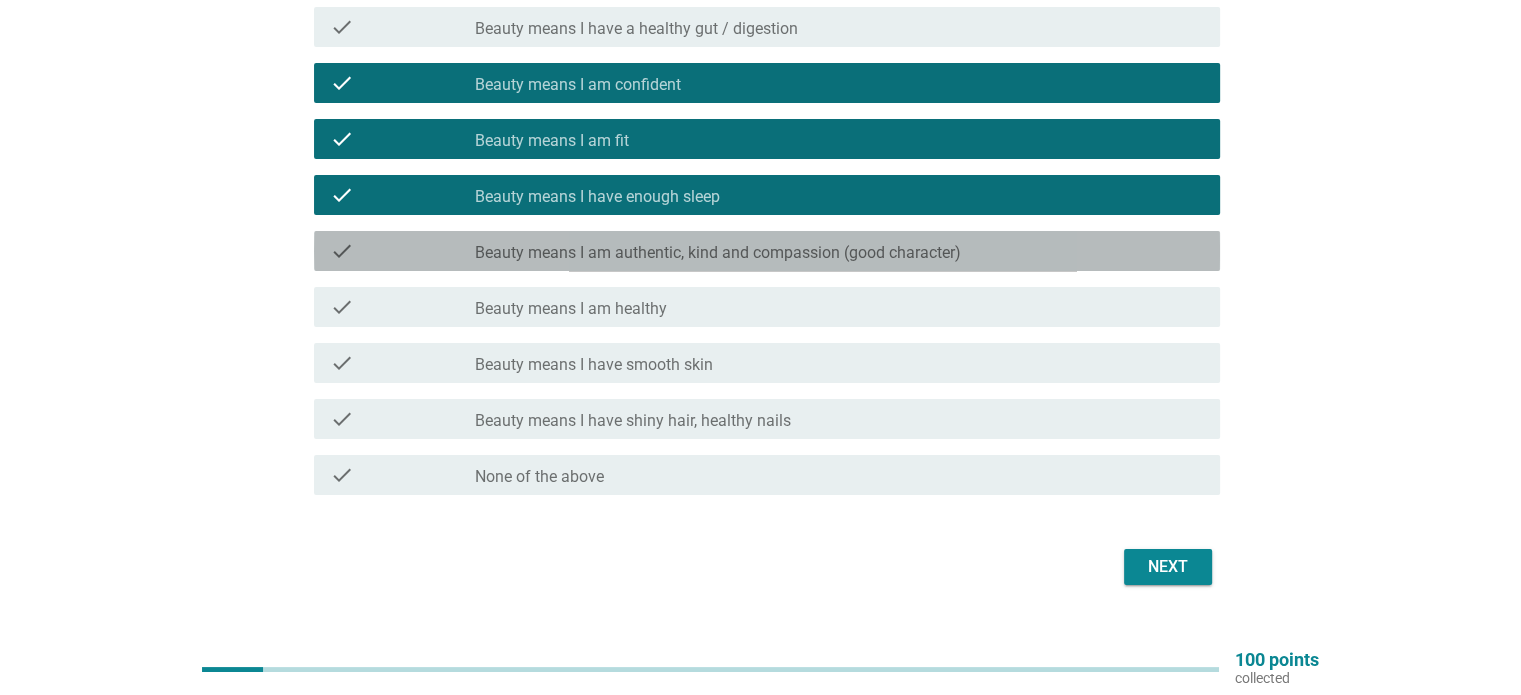 drag, startPoint x: 765, startPoint y: 255, endPoint x: 754, endPoint y: 288, distance: 34.785053 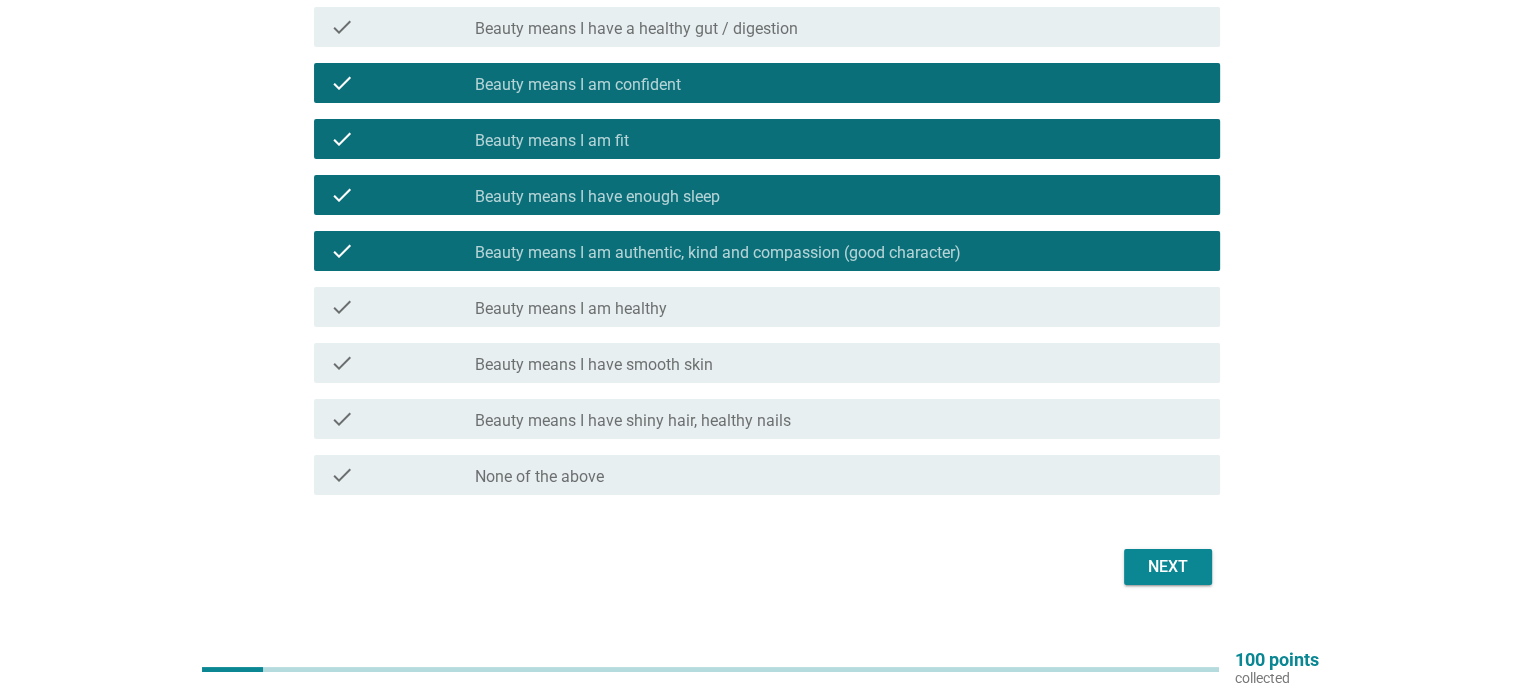 drag, startPoint x: 751, startPoint y: 316, endPoint x: 748, endPoint y: 369, distance: 53.08484 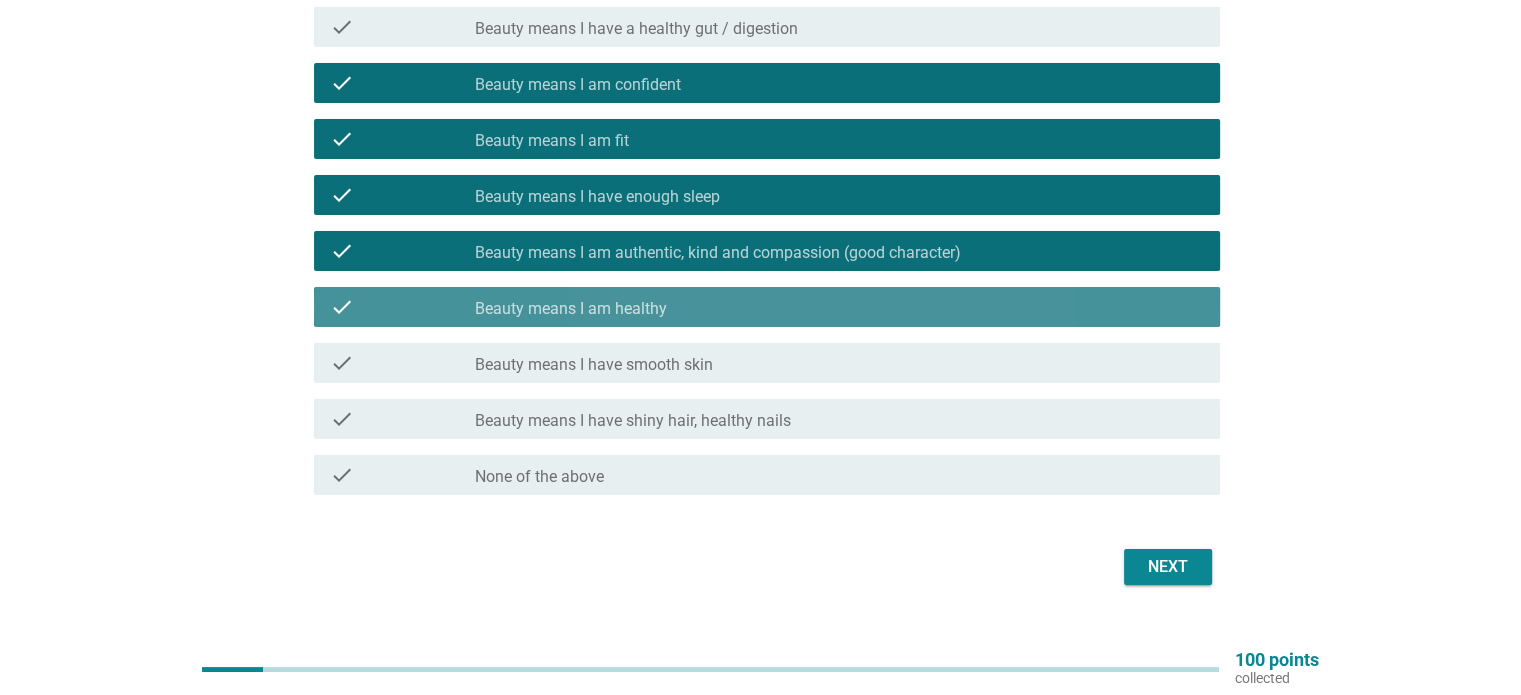 click on "check_box_outline_blank Beauty means I have smooth skin" at bounding box center (839, 363) 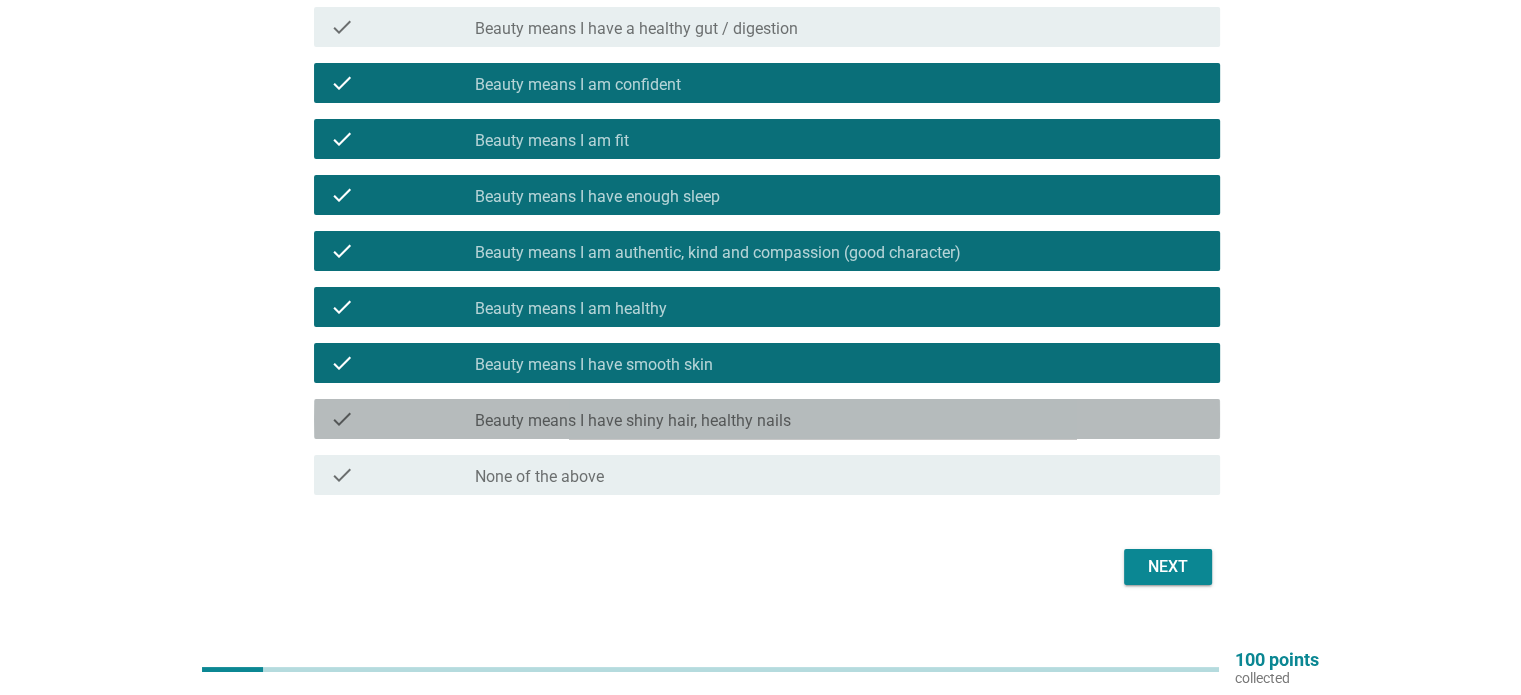 click on "Beauty means I have shiny hair, healthy nails" at bounding box center [633, 421] 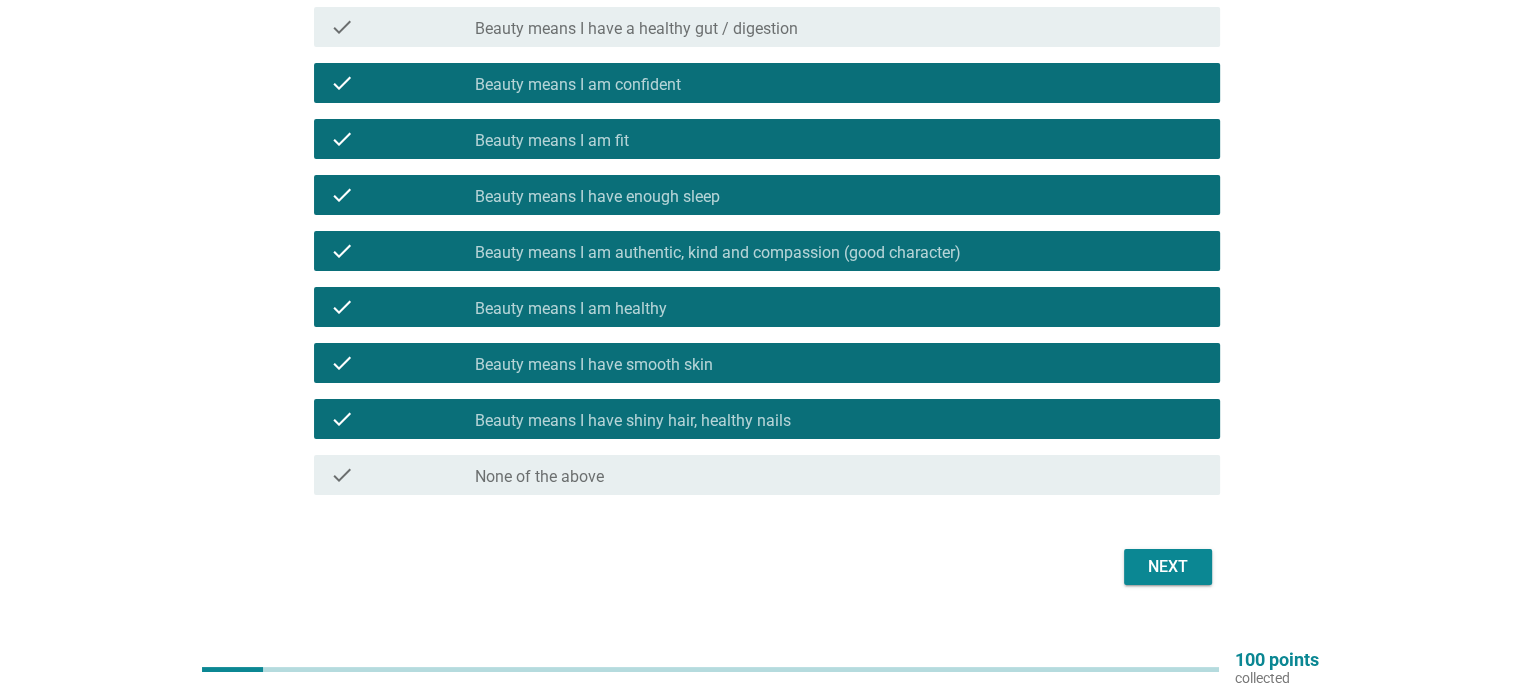 click on "Next" at bounding box center (761, 567) 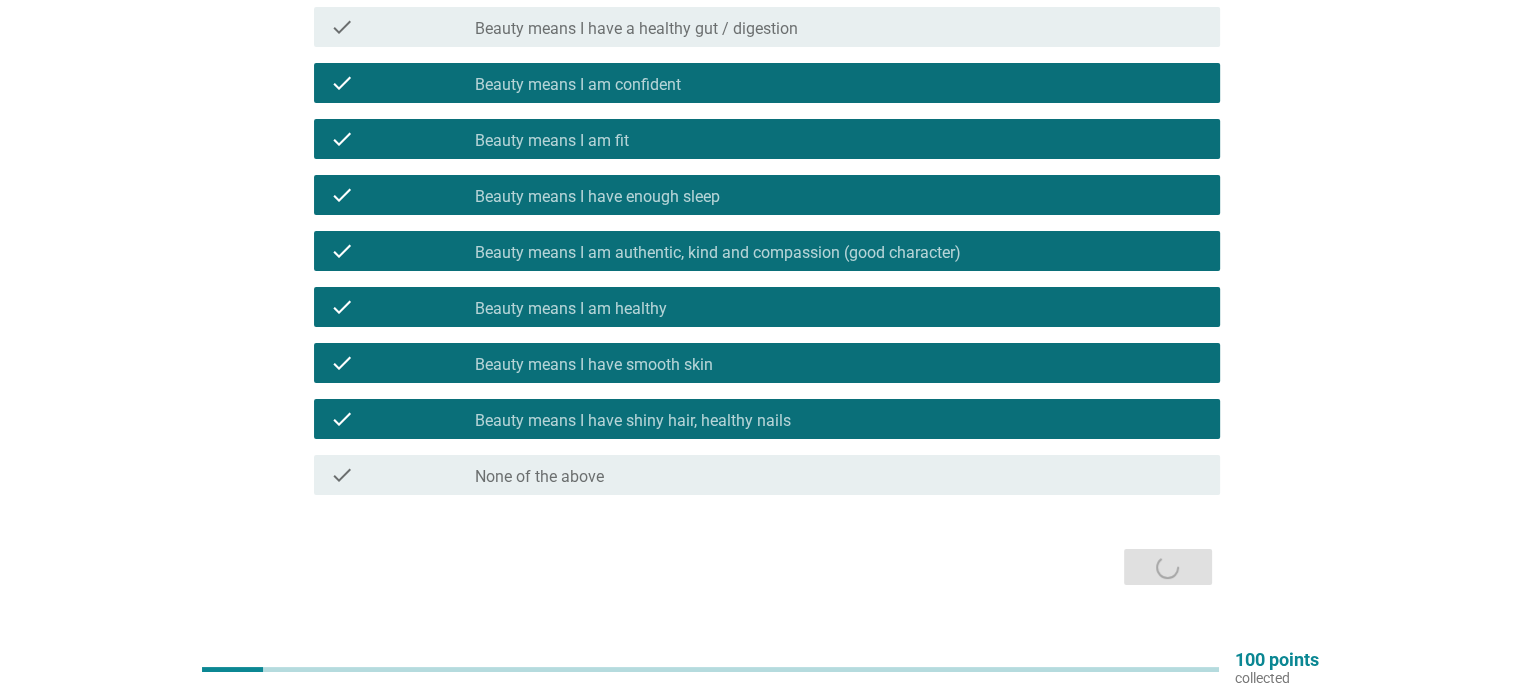 scroll, scrollTop: 0, scrollLeft: 0, axis: both 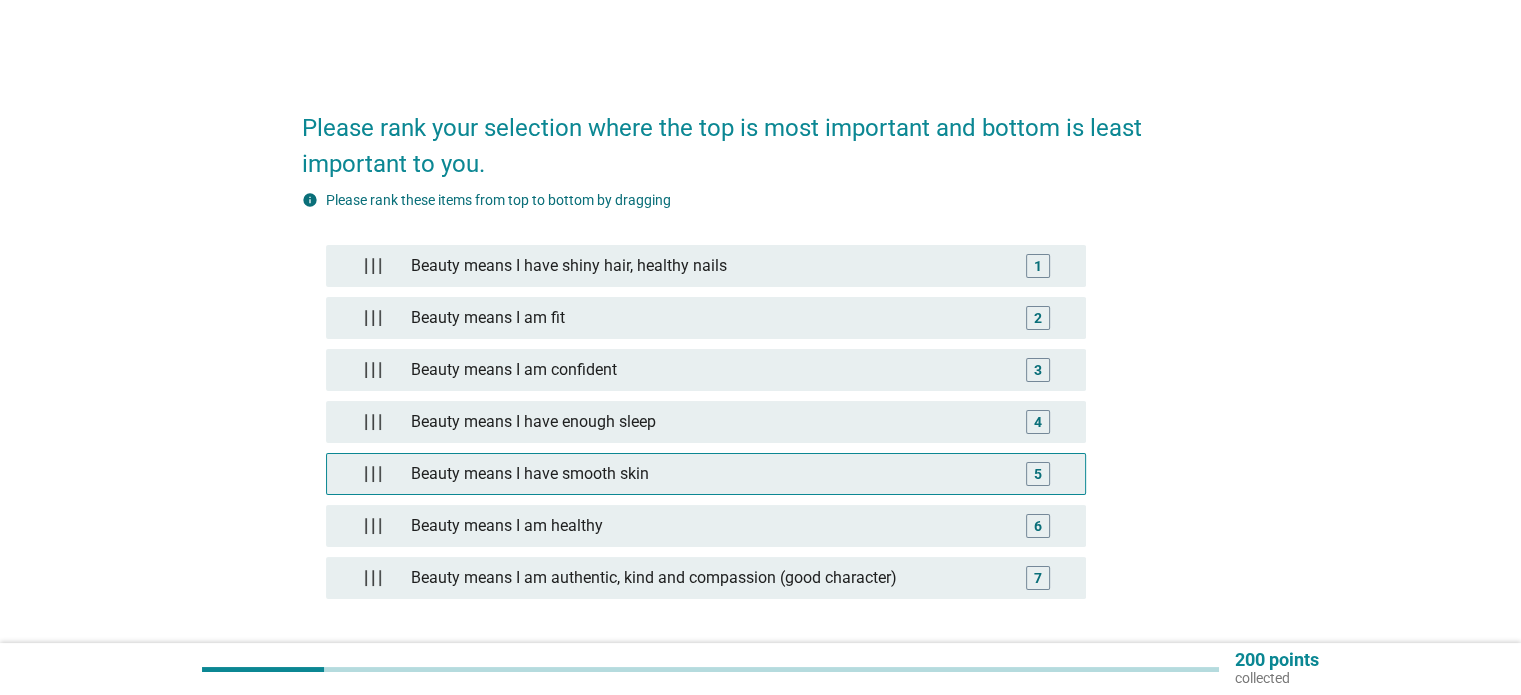 type 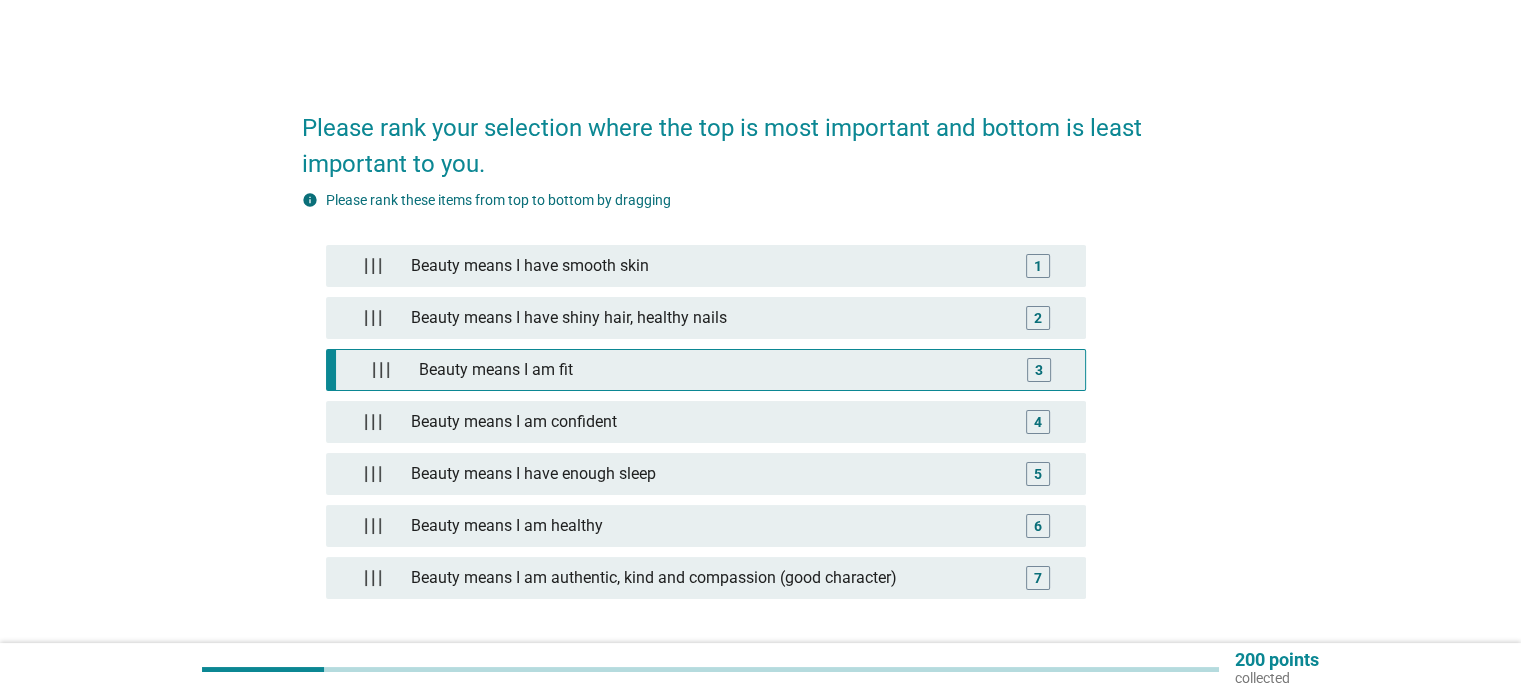 click on "Beauty means I am fit" at bounding box center (709, 370) 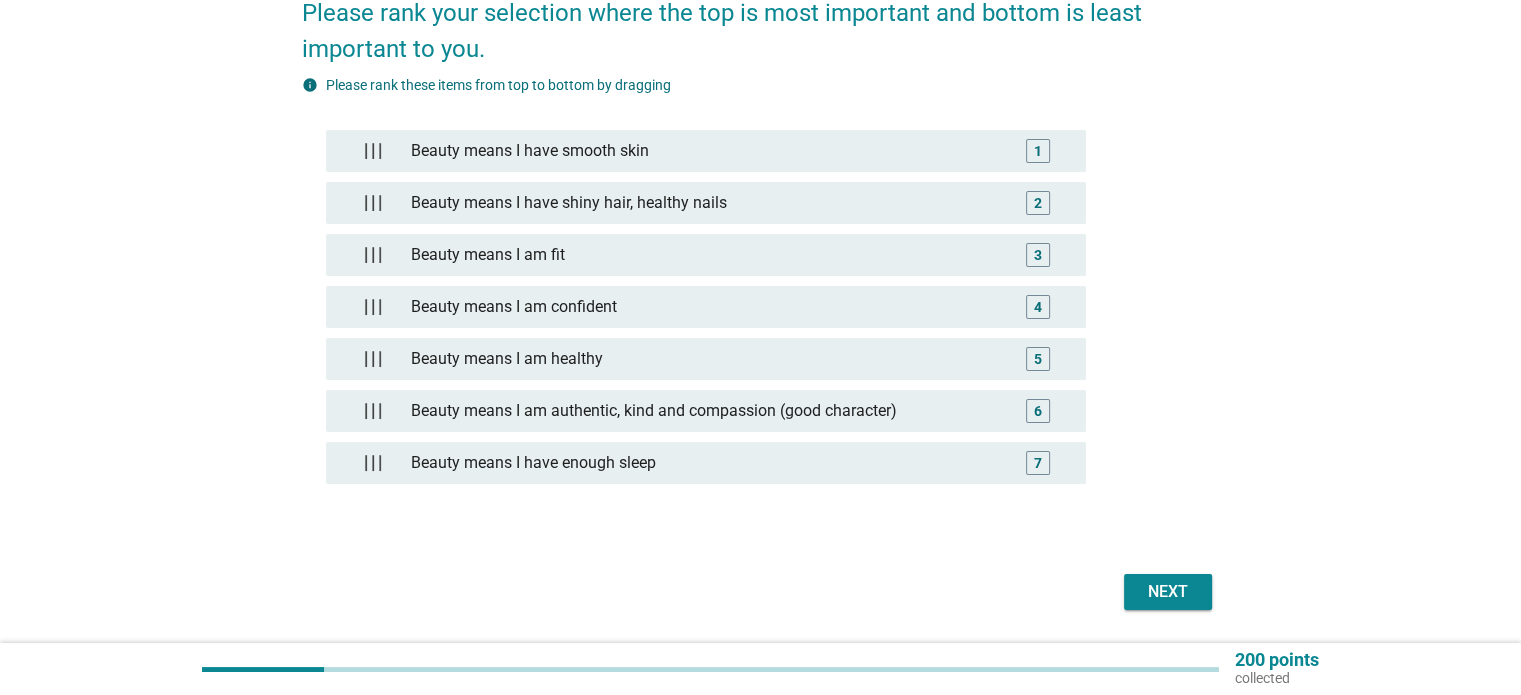 scroll, scrollTop: 175, scrollLeft: 0, axis: vertical 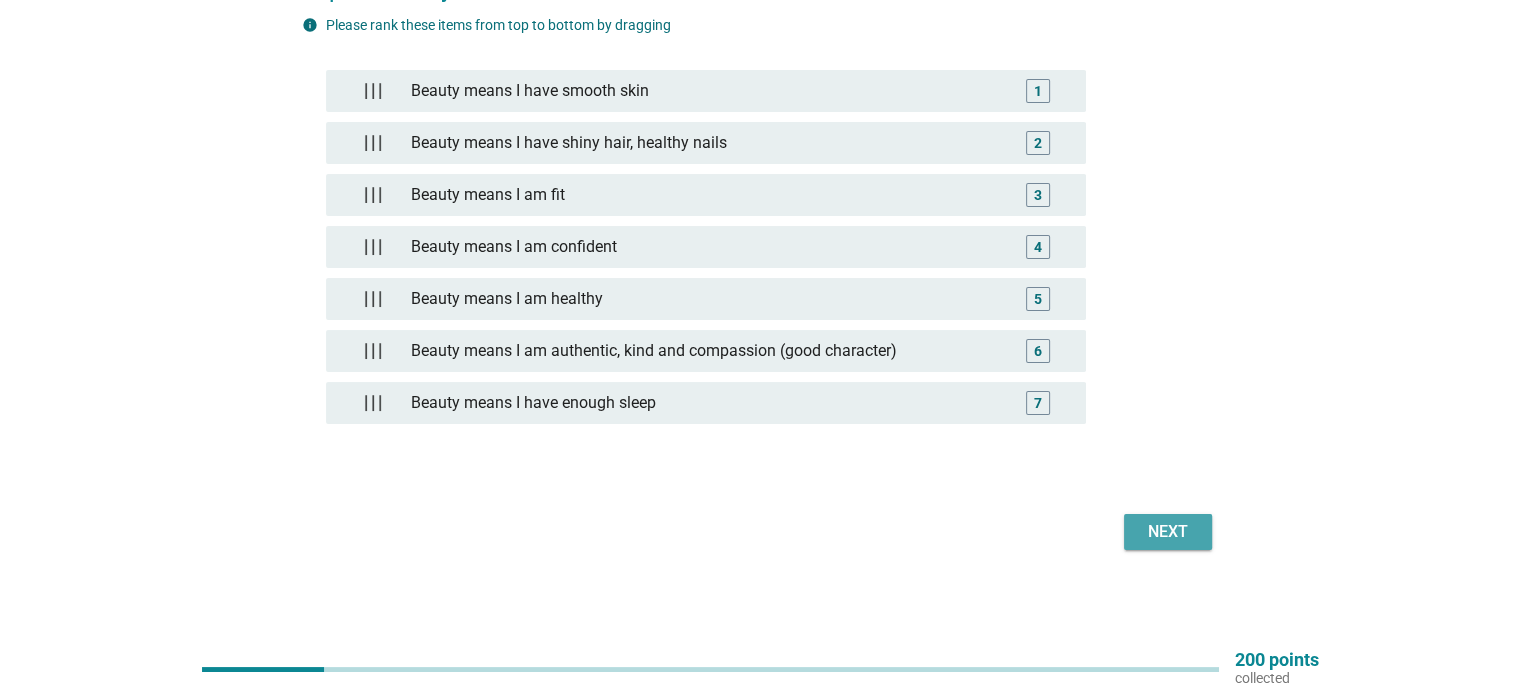 click on "Next" at bounding box center (1168, 532) 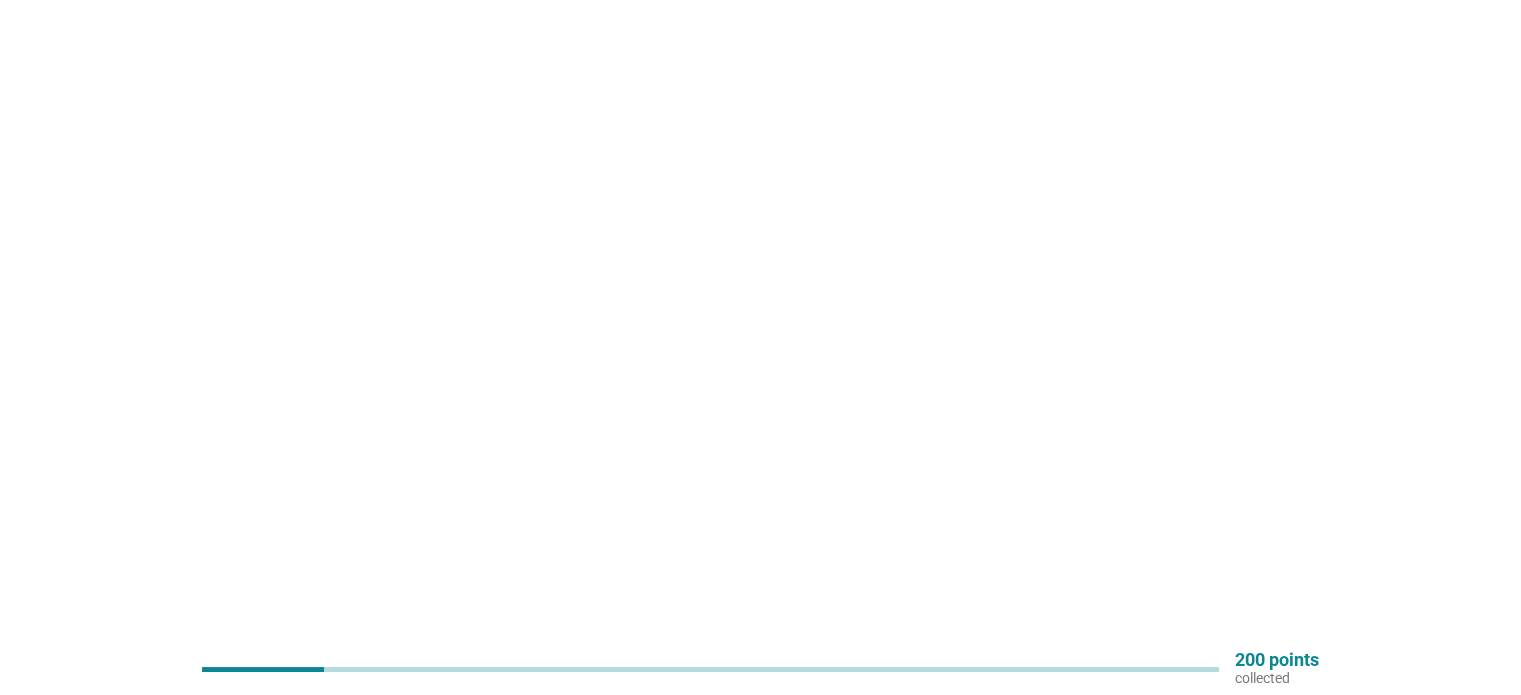 scroll, scrollTop: 0, scrollLeft: 0, axis: both 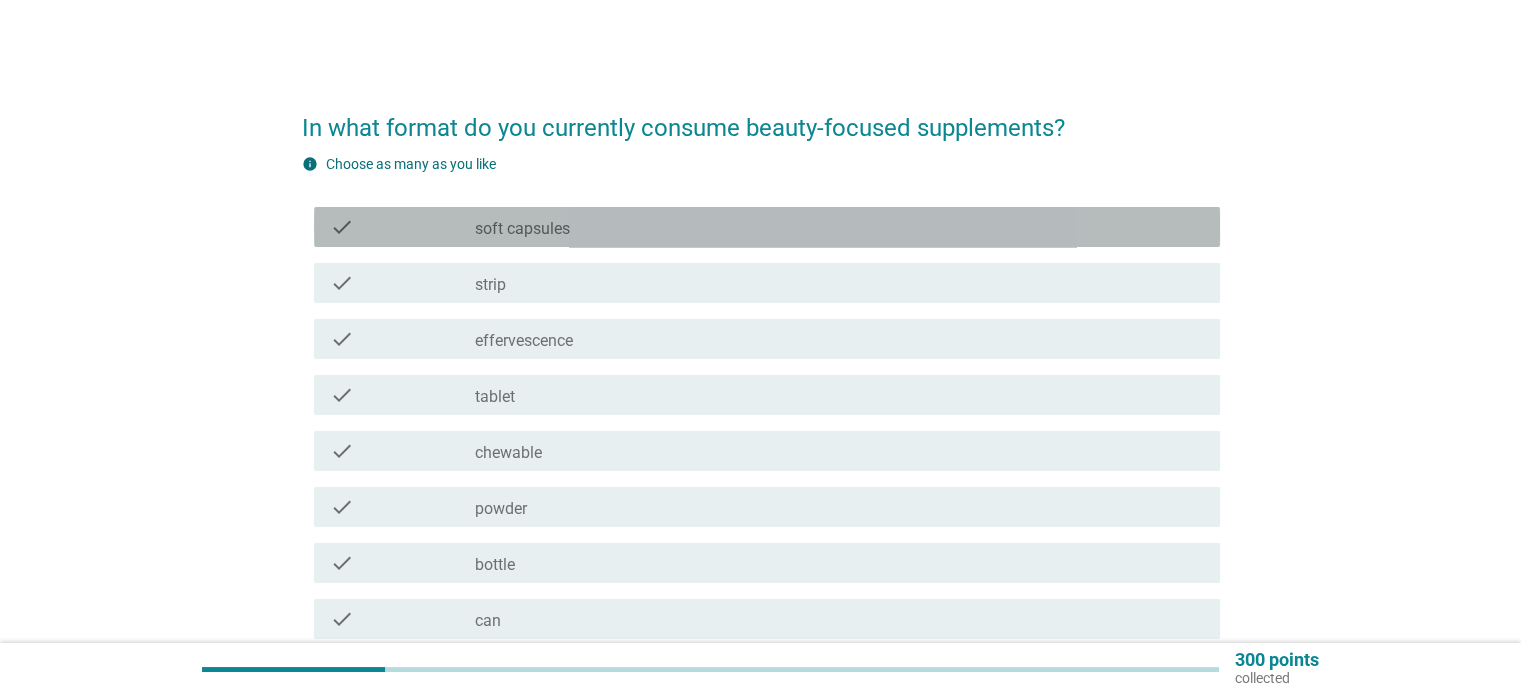 click on "check_box_outline_blank soft capsules" at bounding box center [839, 227] 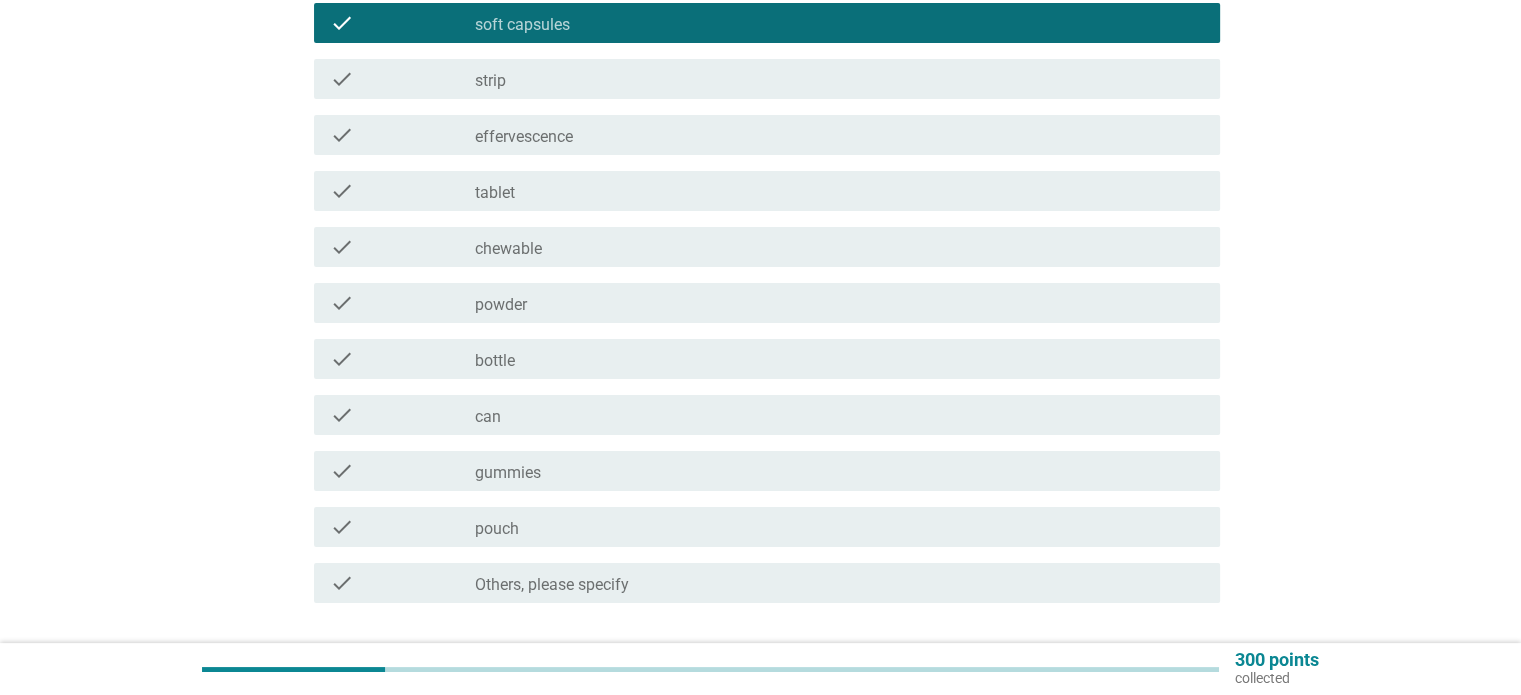 scroll, scrollTop: 300, scrollLeft: 0, axis: vertical 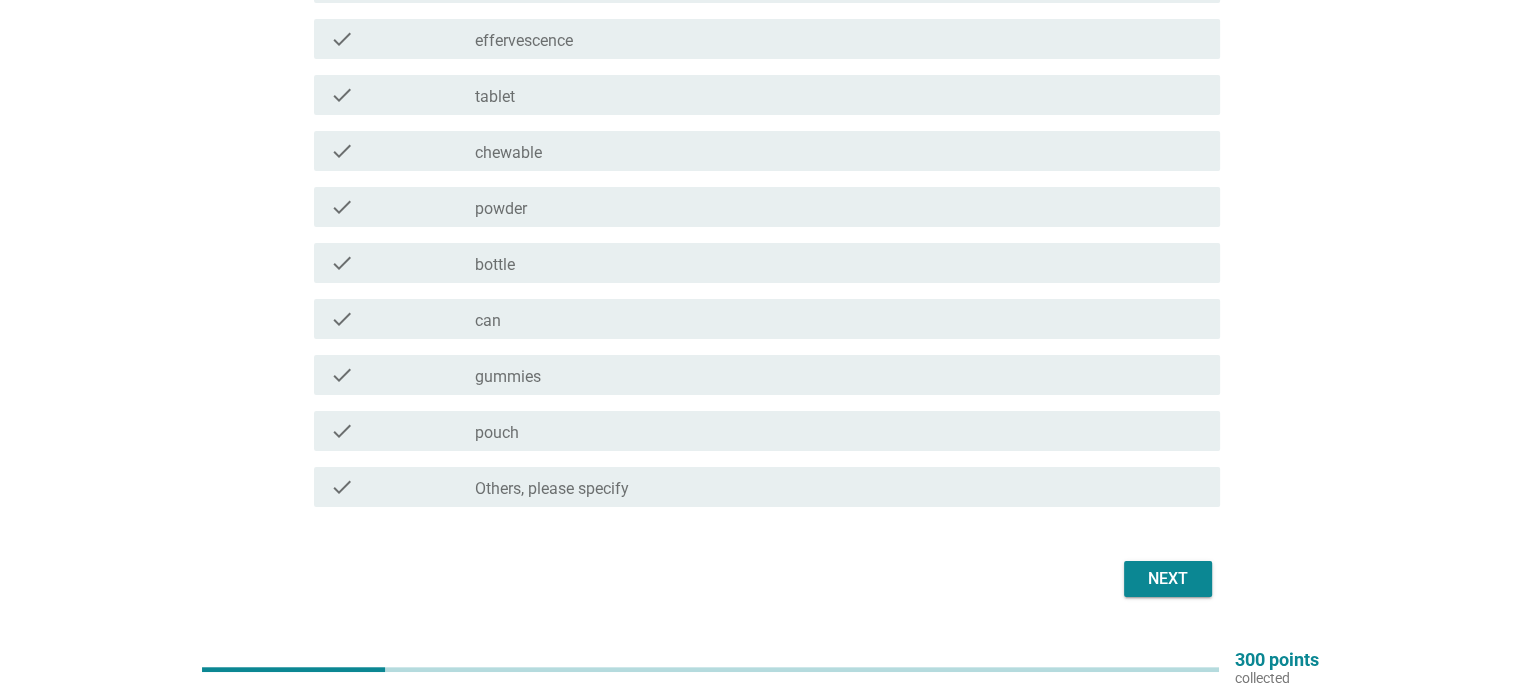 click on "check_box_outline_blank gummies" at bounding box center [839, 375] 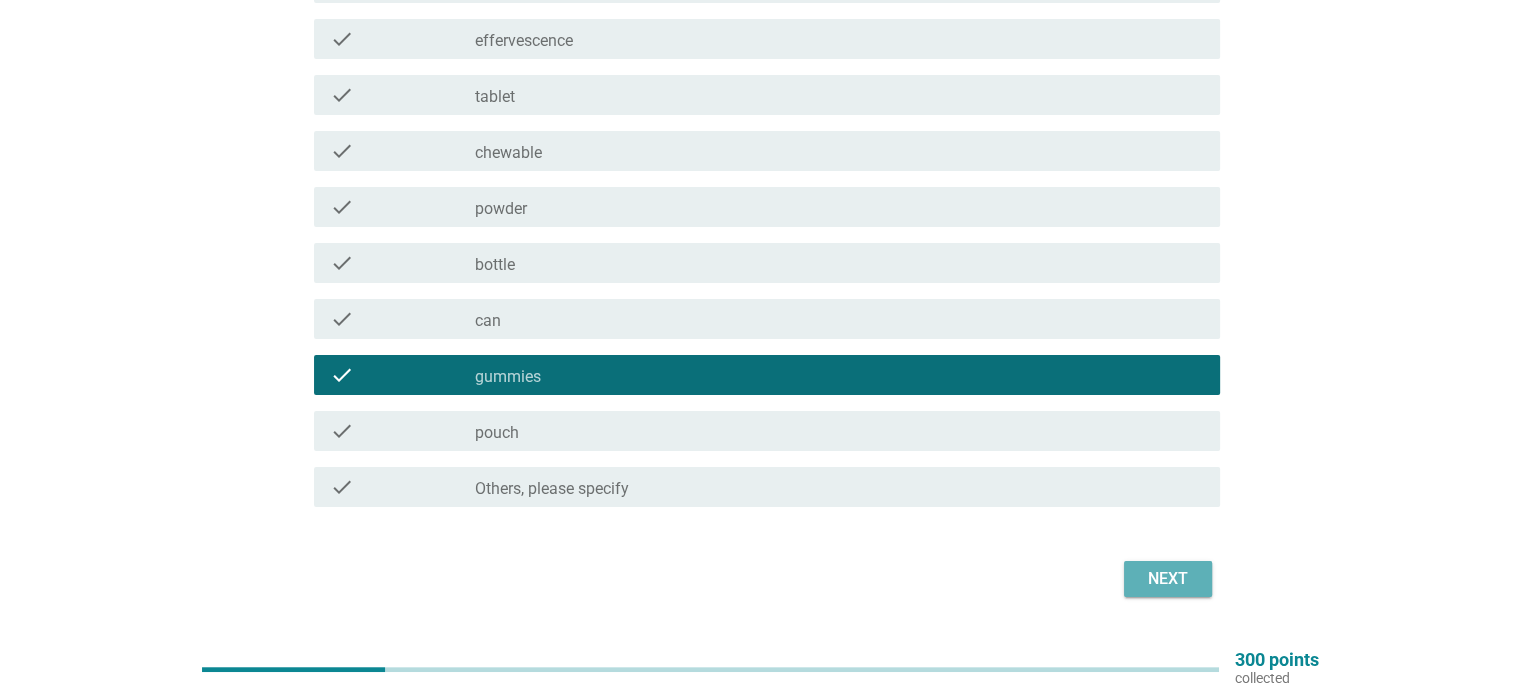 click on "Next" at bounding box center (1168, 579) 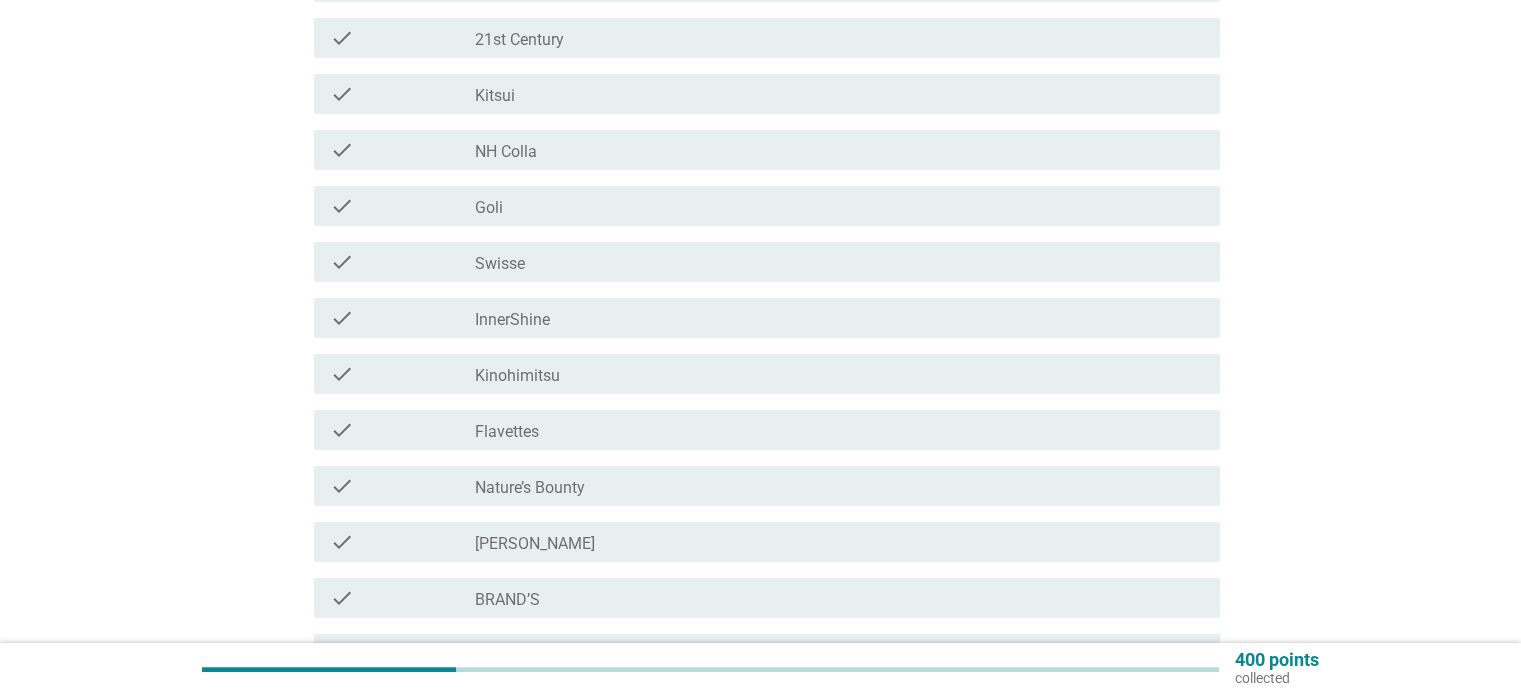 scroll, scrollTop: 400, scrollLeft: 0, axis: vertical 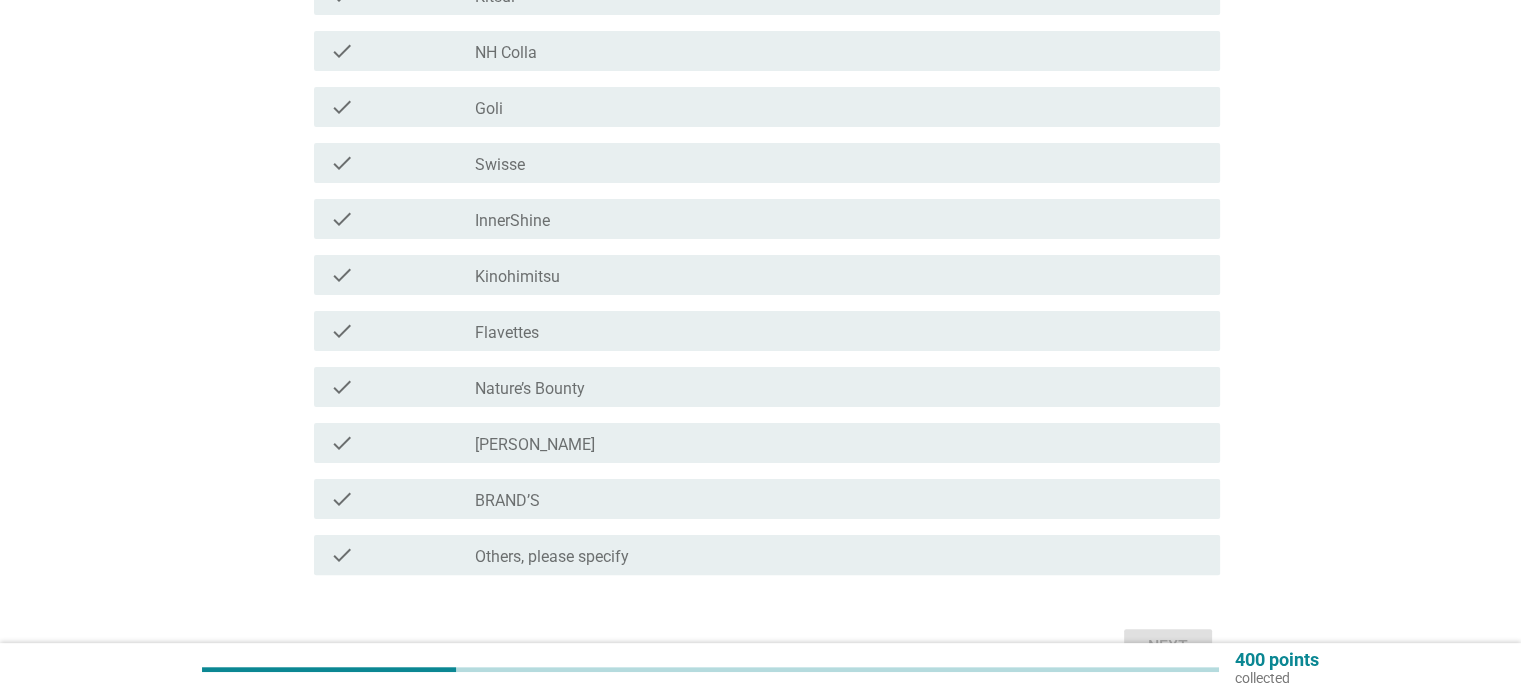 click on "check_box_outline_blank Swisse" at bounding box center (839, 163) 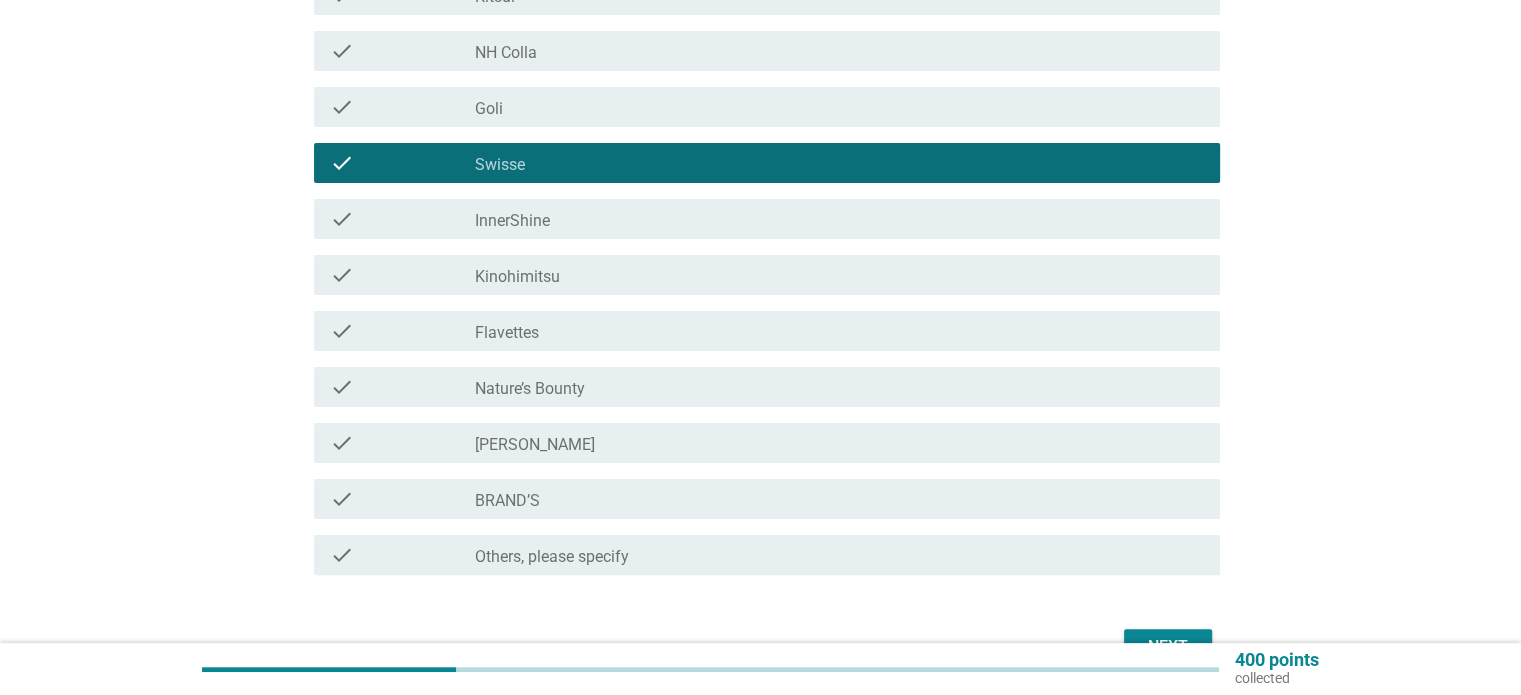 click on "400 points
collected" at bounding box center [760, 669] 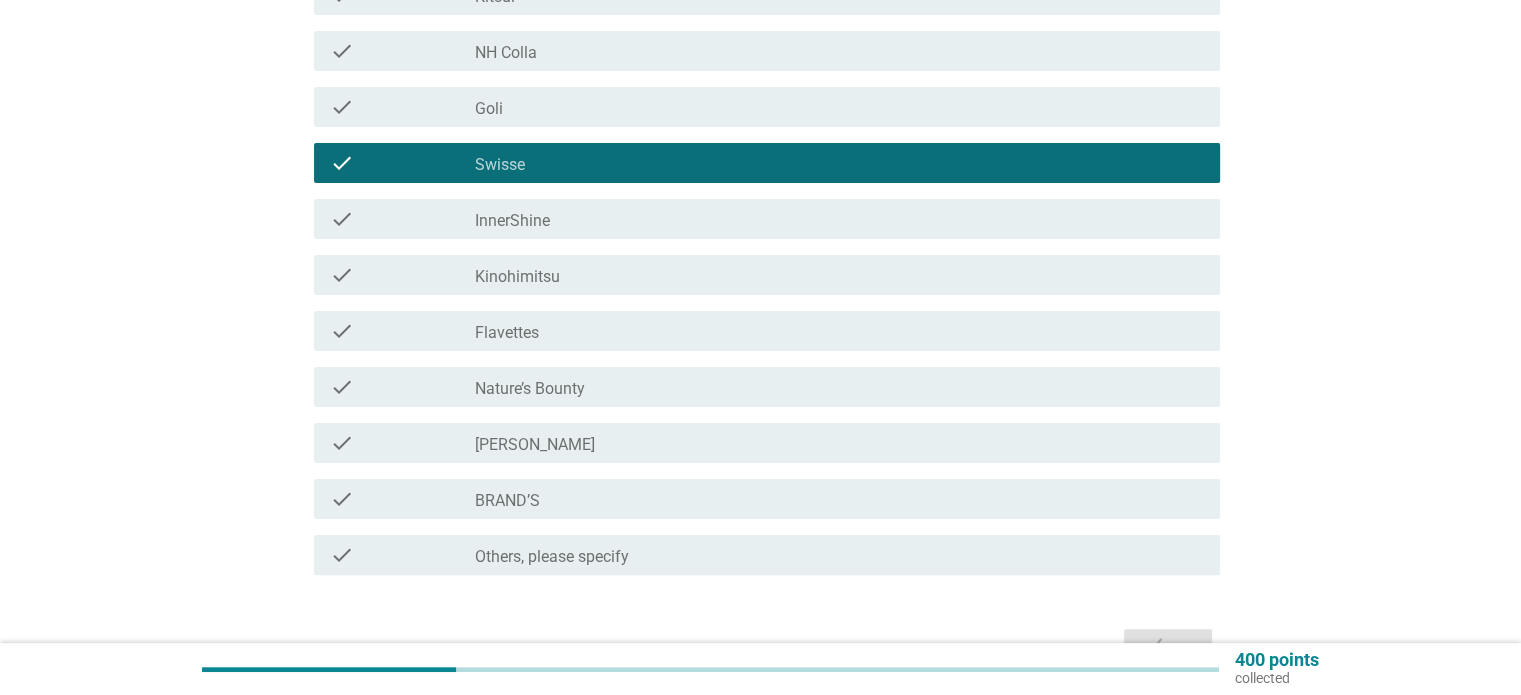 scroll, scrollTop: 0, scrollLeft: 0, axis: both 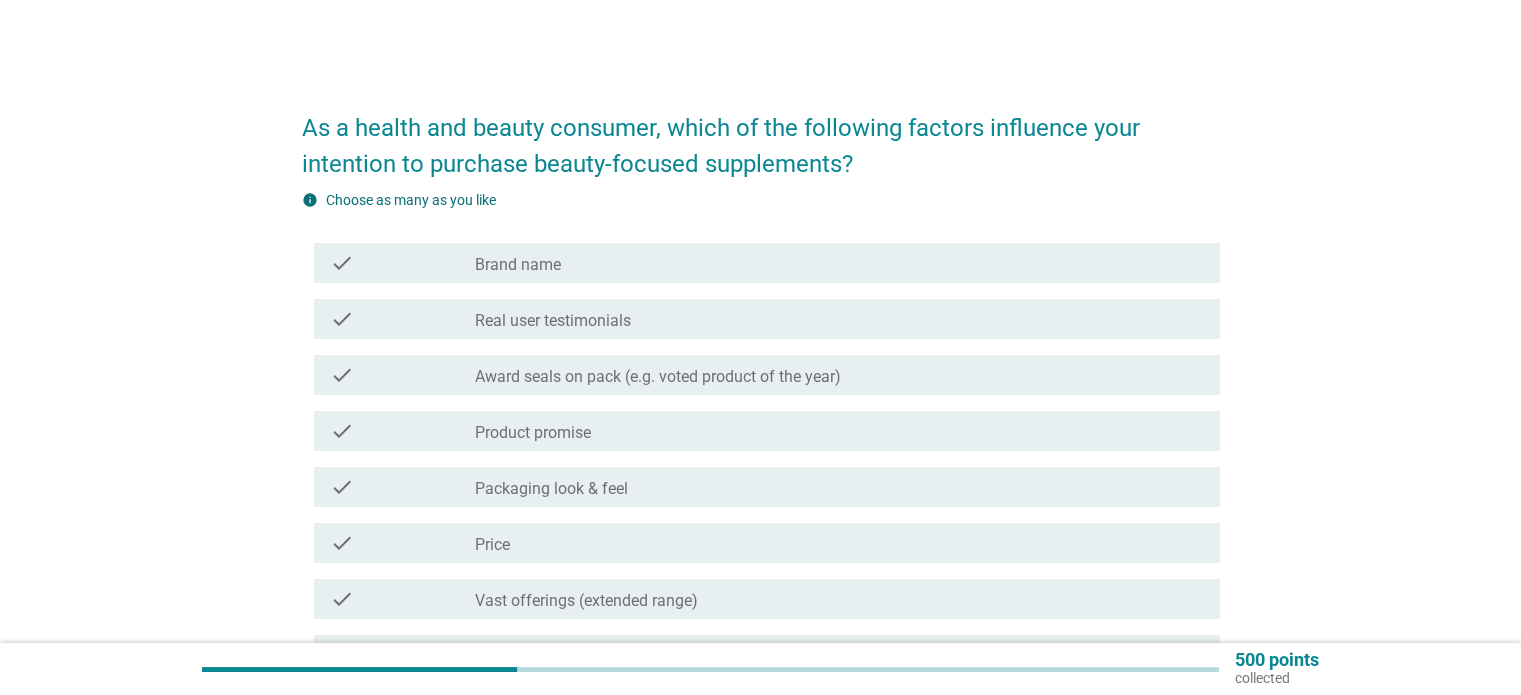 click on "check_box_outline_blank Brand name" at bounding box center [839, 263] 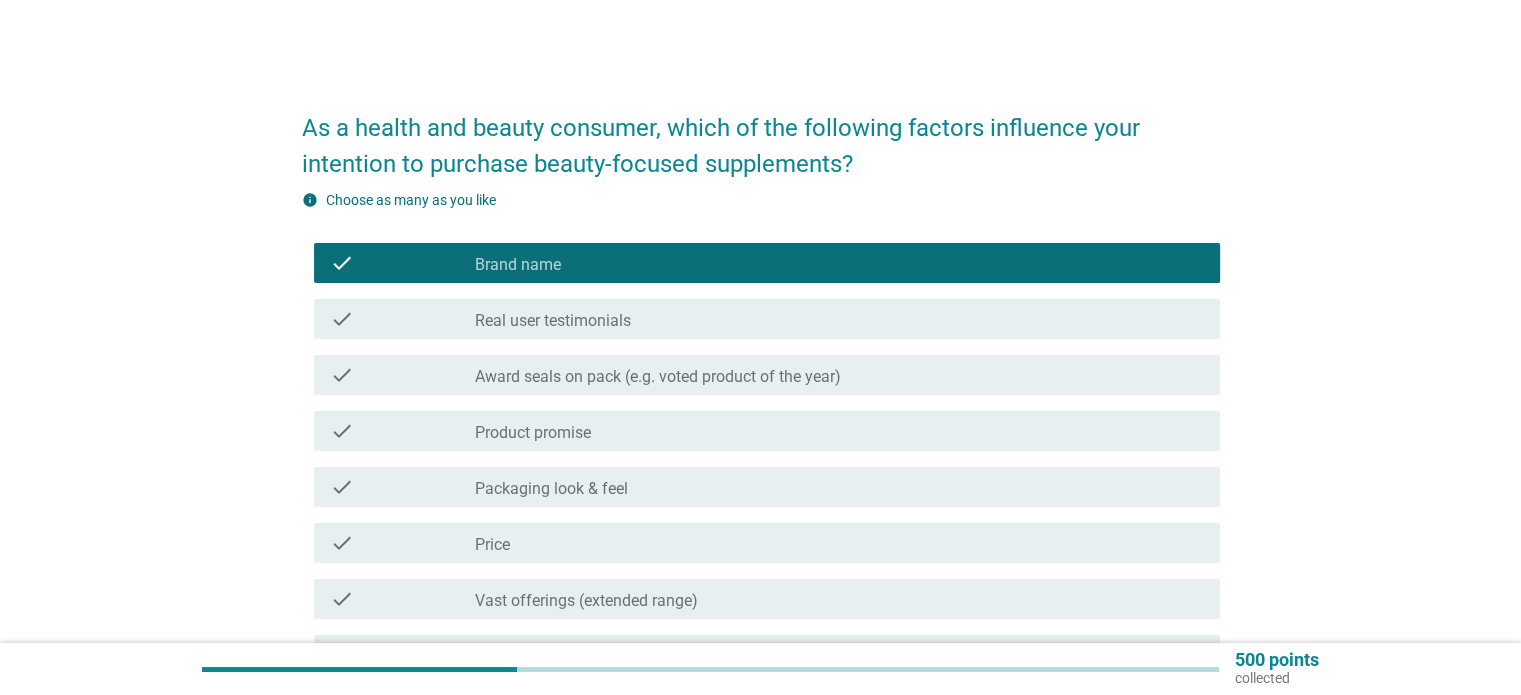 click on "check_box_outline_blank Real user testimonials" at bounding box center (839, 319) 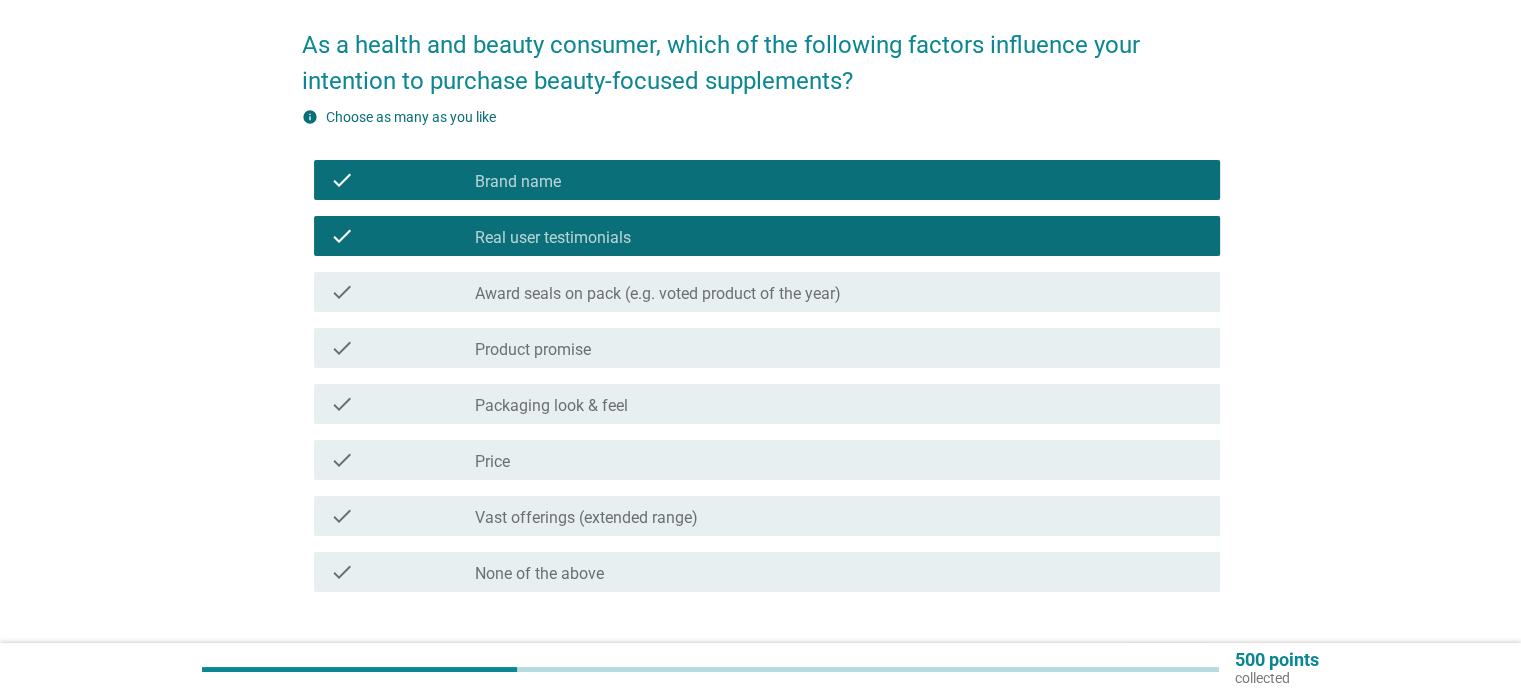 scroll, scrollTop: 200, scrollLeft: 0, axis: vertical 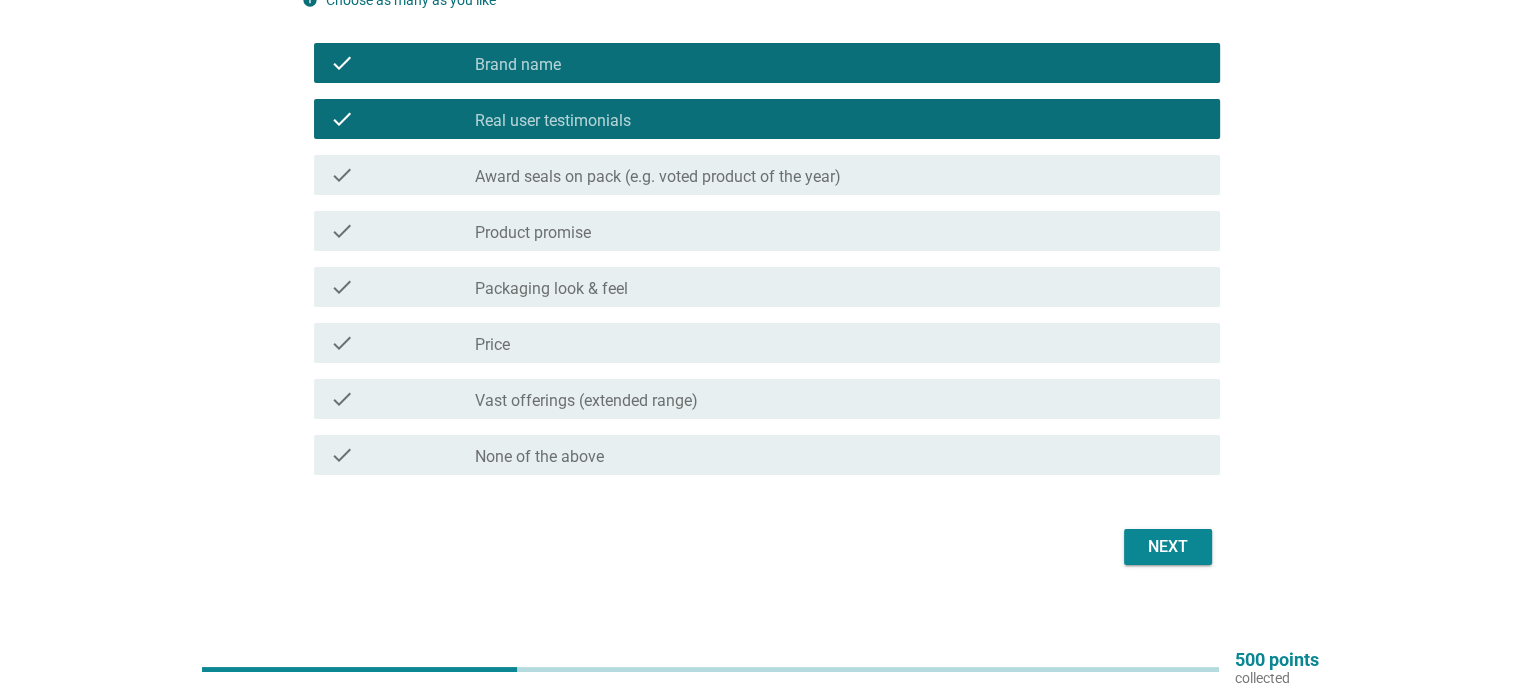 click on "check_box_outline_blank Product promise" at bounding box center [839, 231] 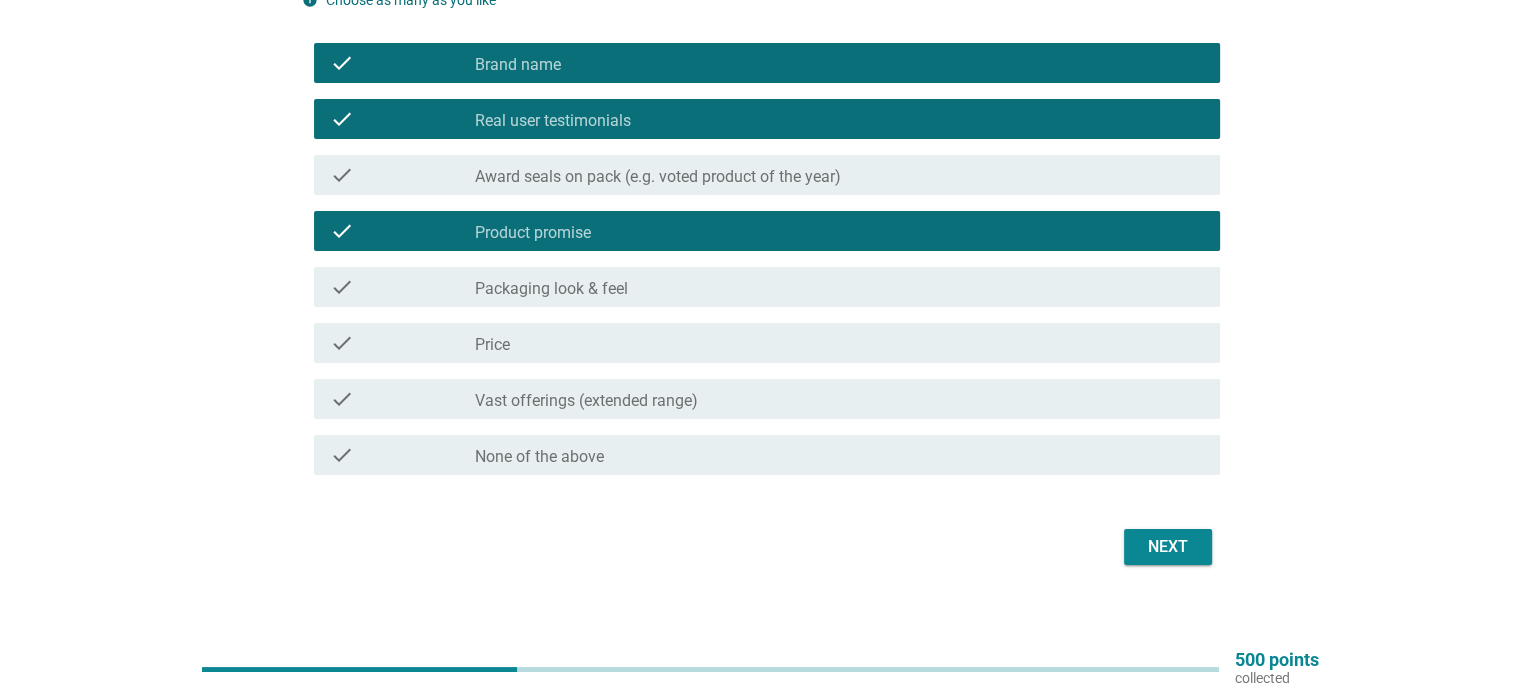 click on "check     check_box_outline_blank Price" at bounding box center (767, 343) 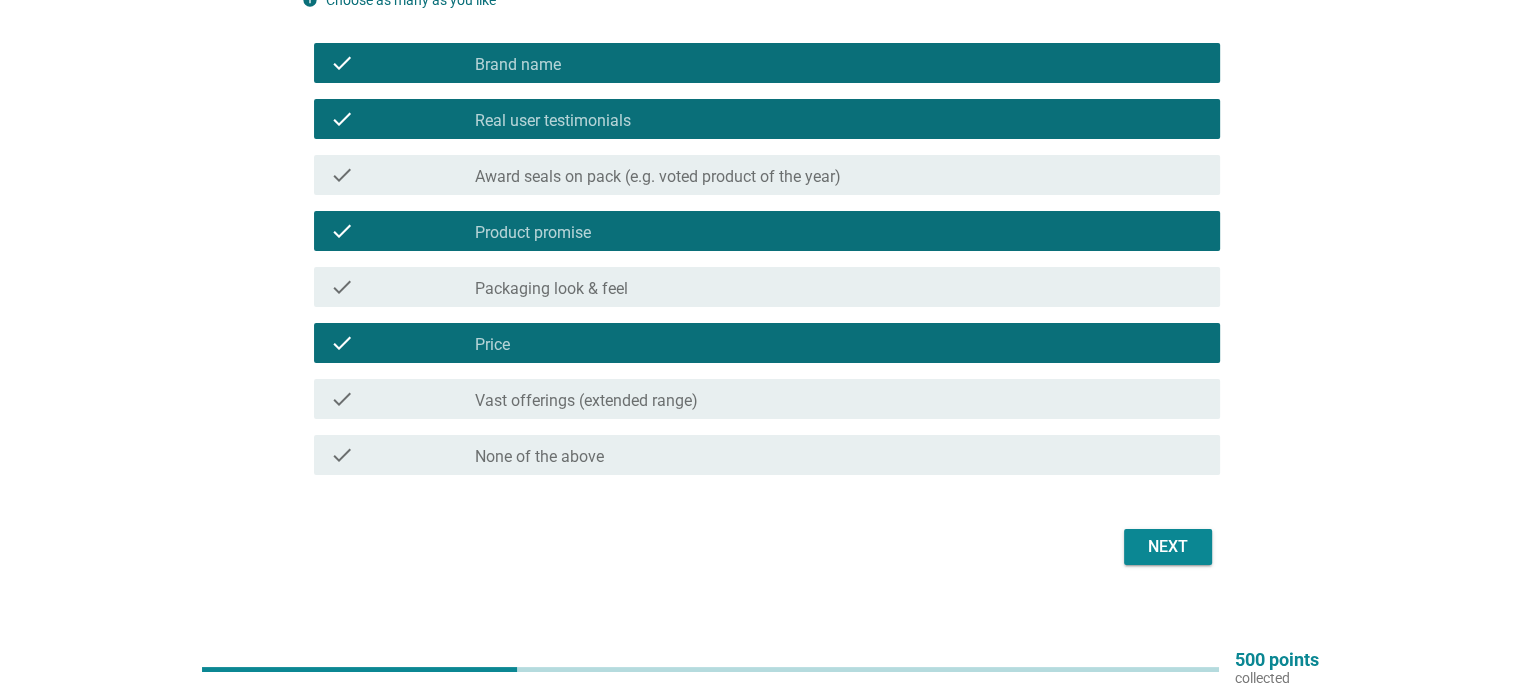 click on "Next" at bounding box center (1168, 547) 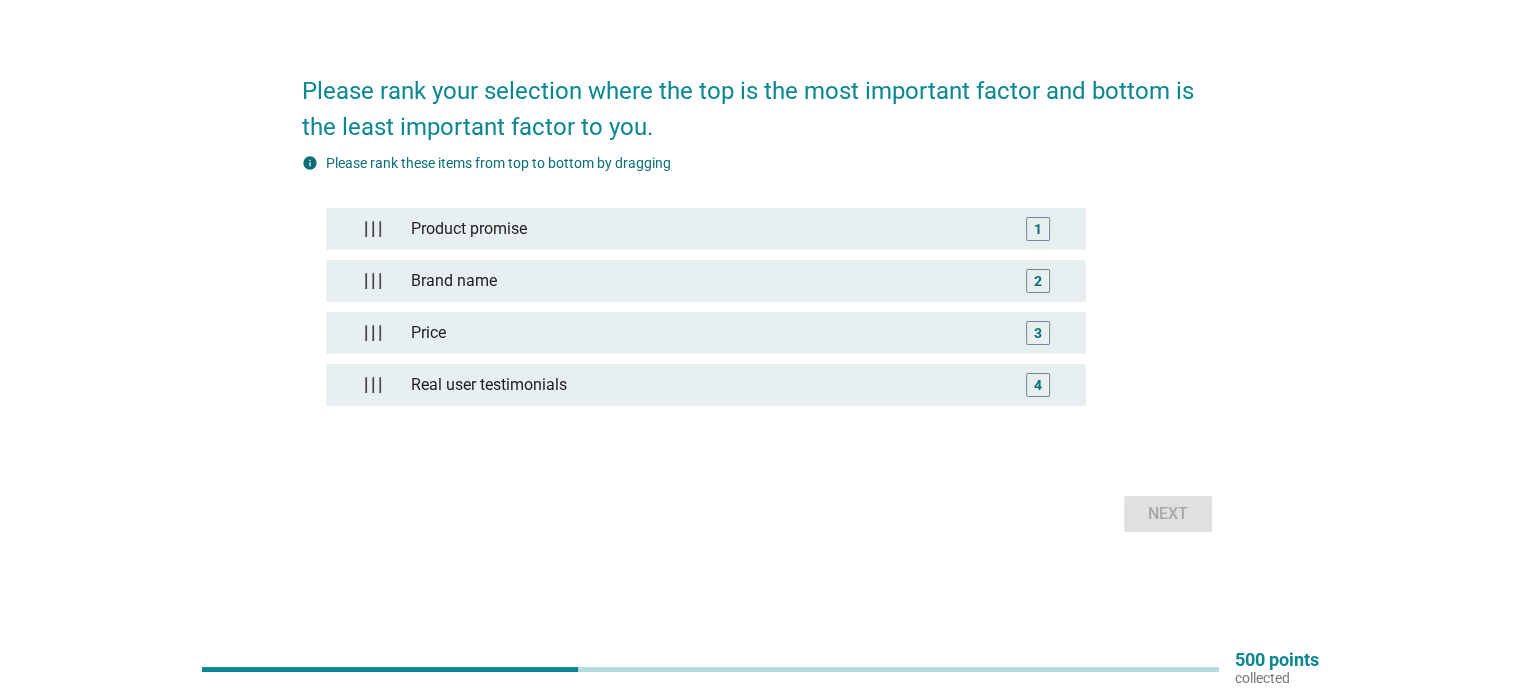 scroll, scrollTop: 0, scrollLeft: 0, axis: both 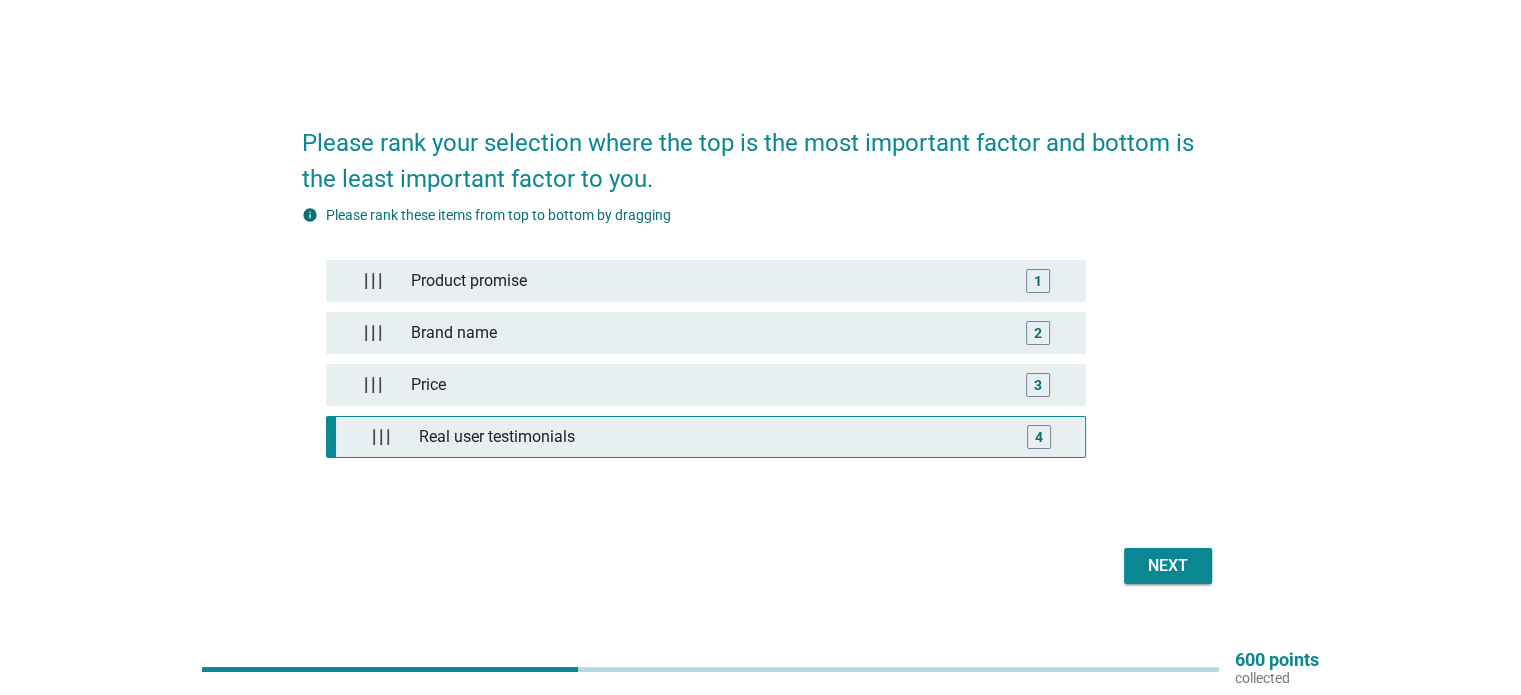 type 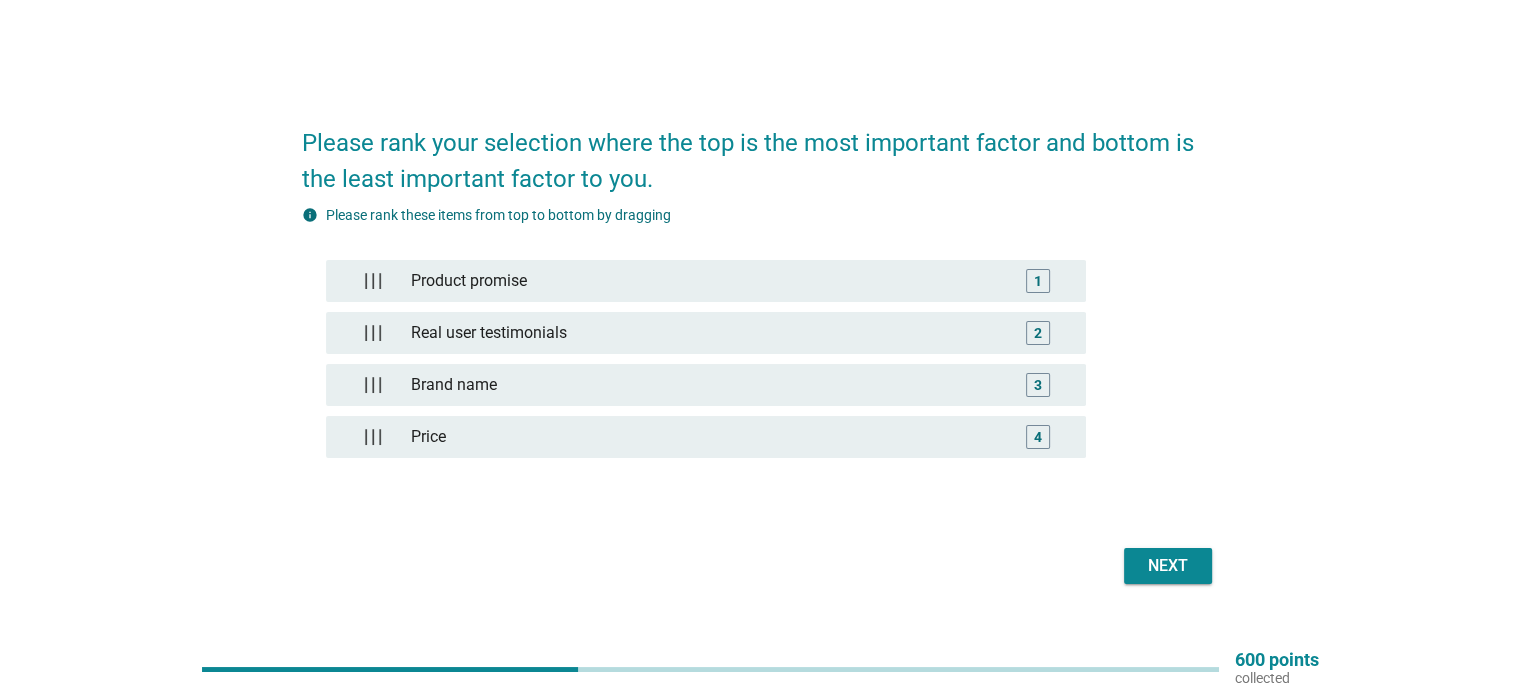 click on "Next" at bounding box center (1168, 566) 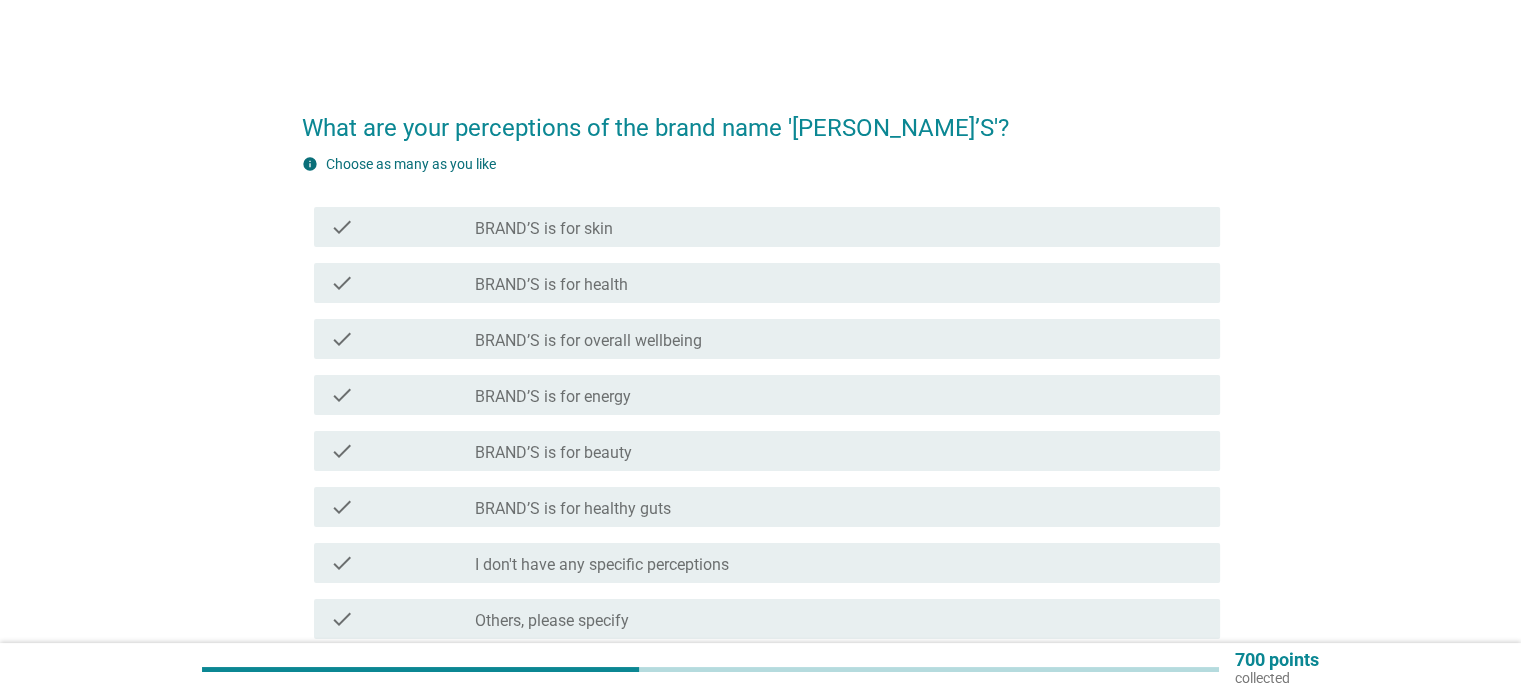 click on "check_box_outline_blank BRAND’S is for skin" at bounding box center (839, 227) 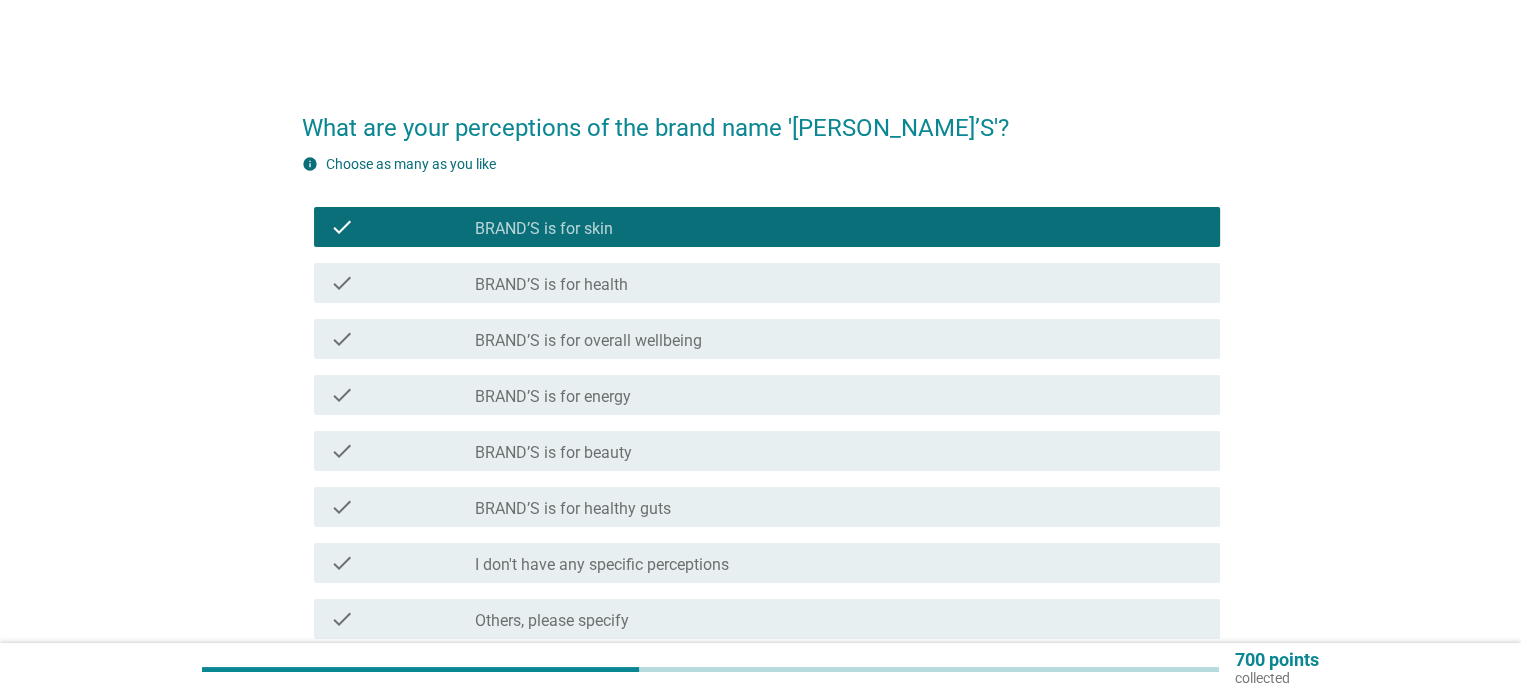 click on "check_box_outline_blank BRAND’S is for skin" at bounding box center [839, 227] 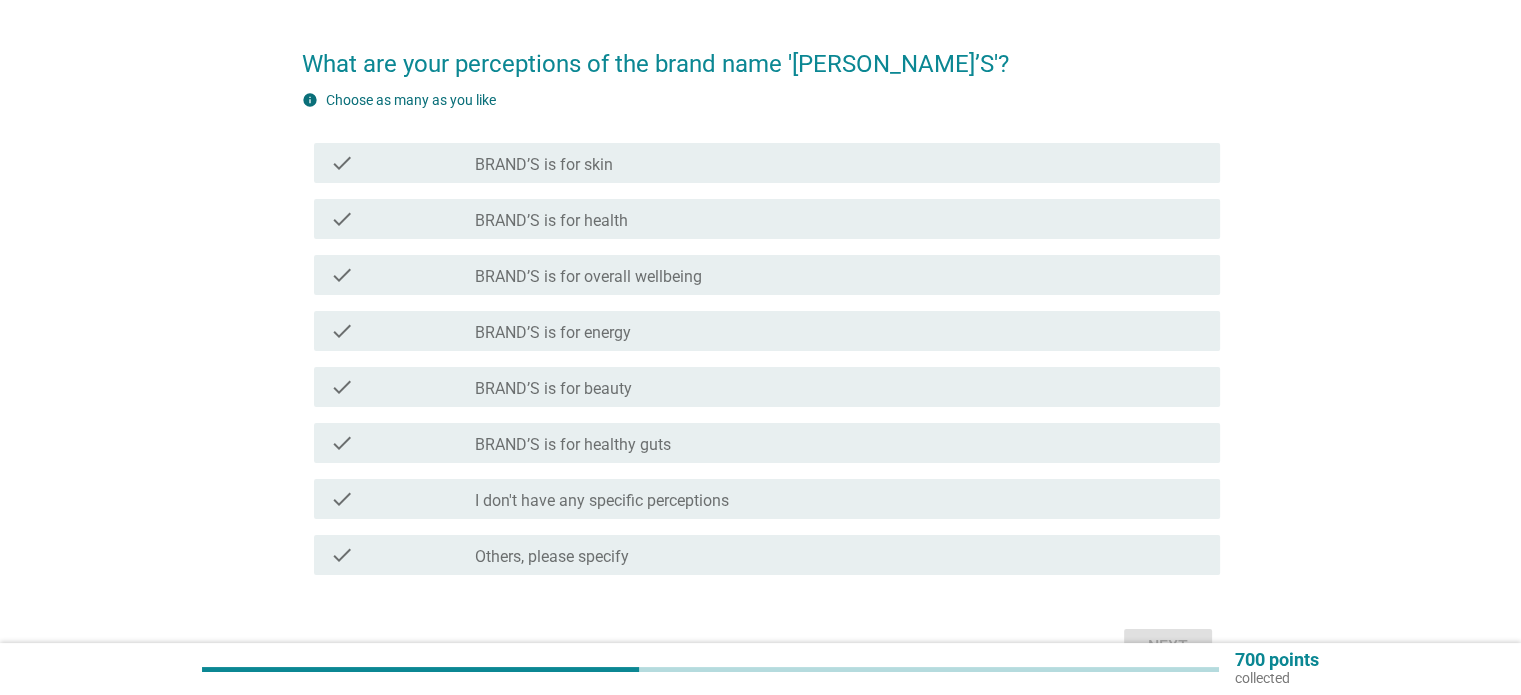 scroll, scrollTop: 100, scrollLeft: 0, axis: vertical 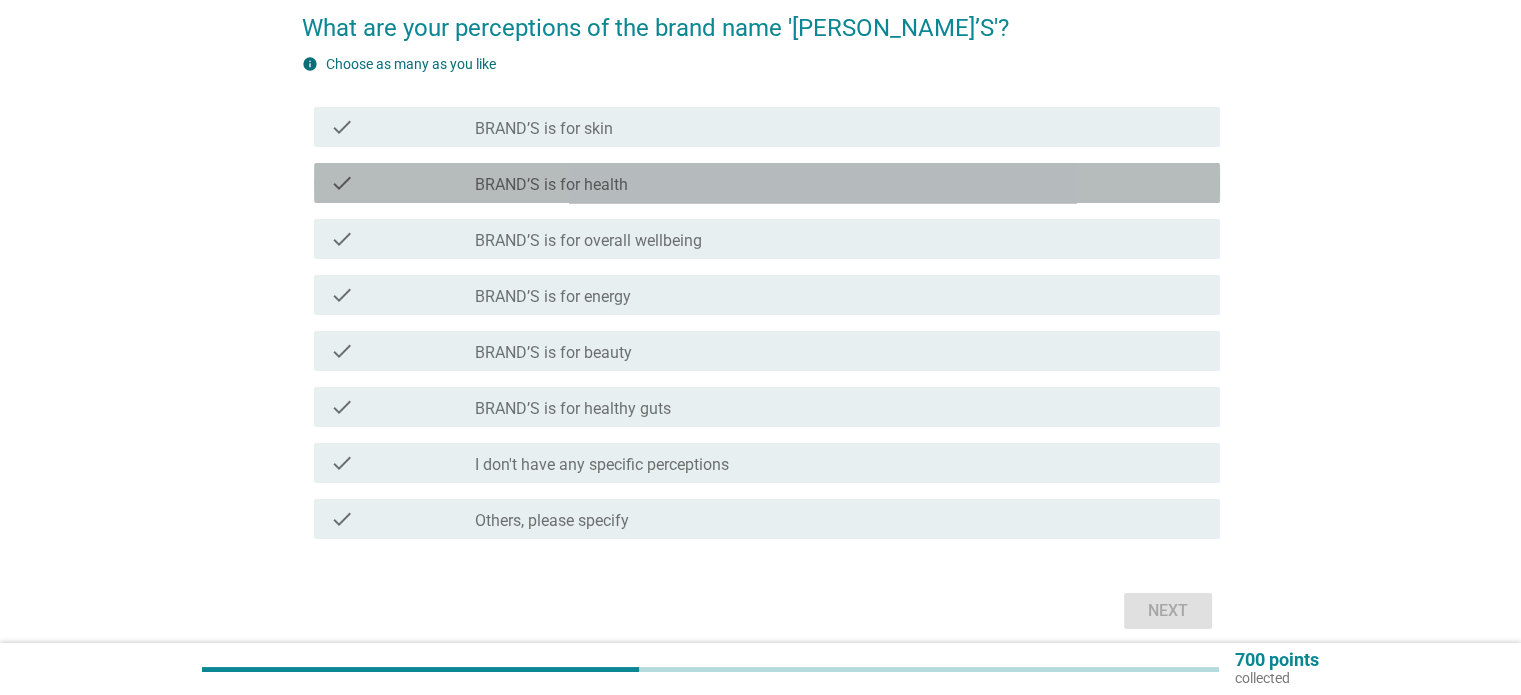 click on "check_box_outline_blank BRAND’S is for health" at bounding box center [839, 183] 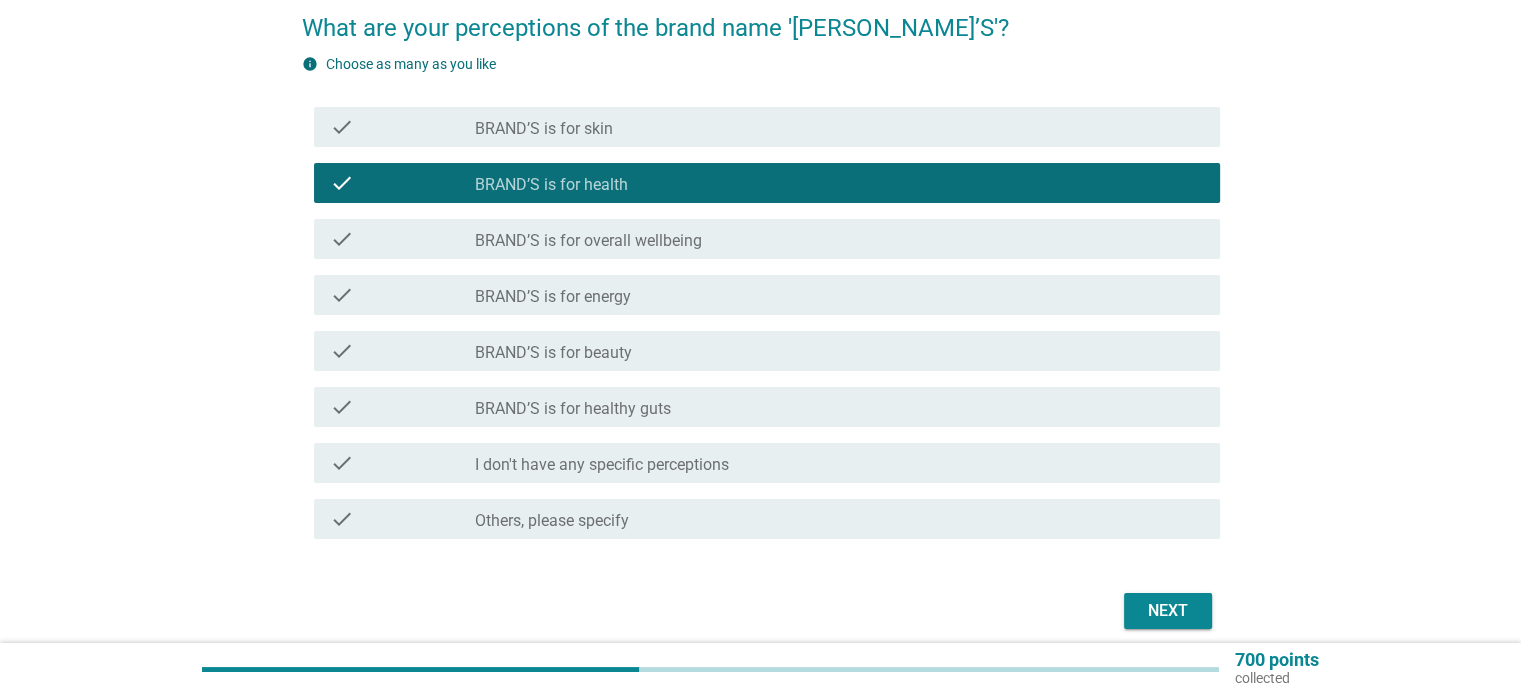 click on "Next" at bounding box center [1168, 611] 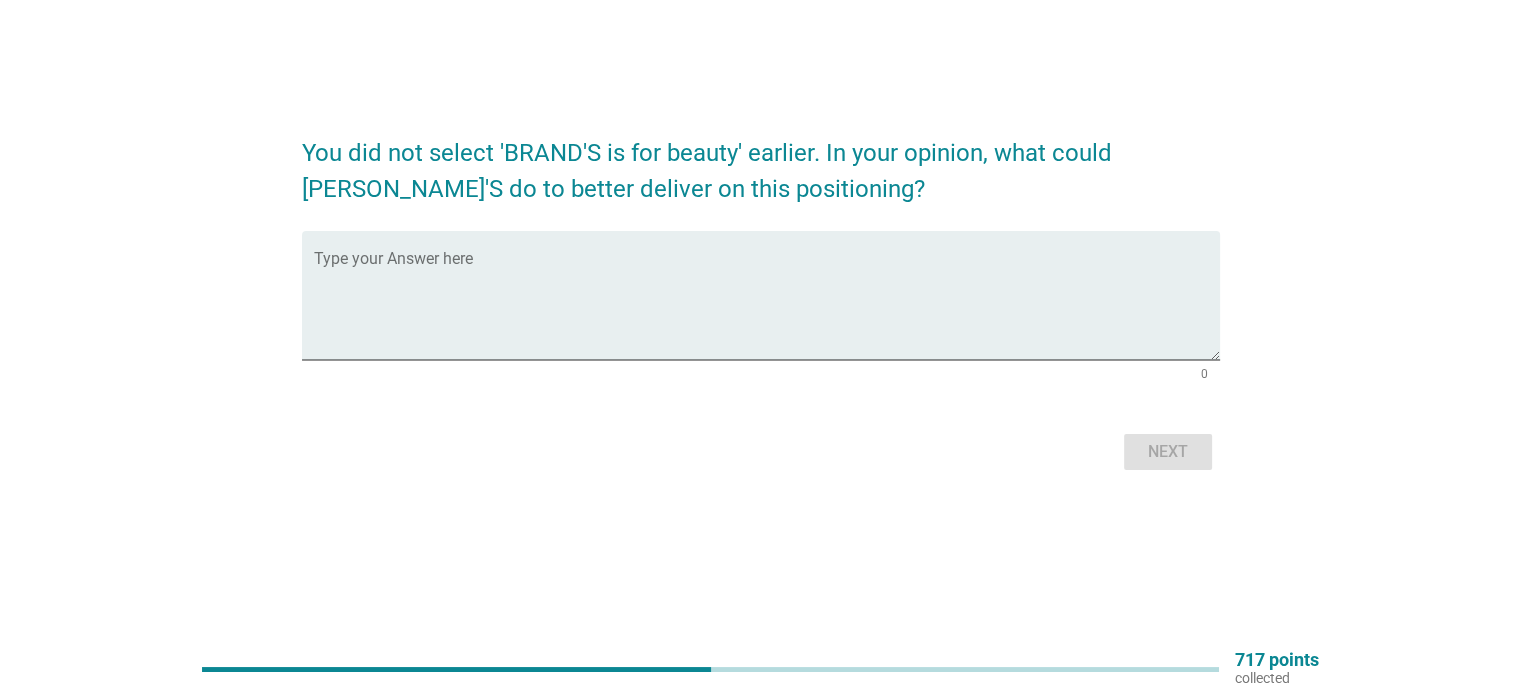 scroll, scrollTop: 0, scrollLeft: 0, axis: both 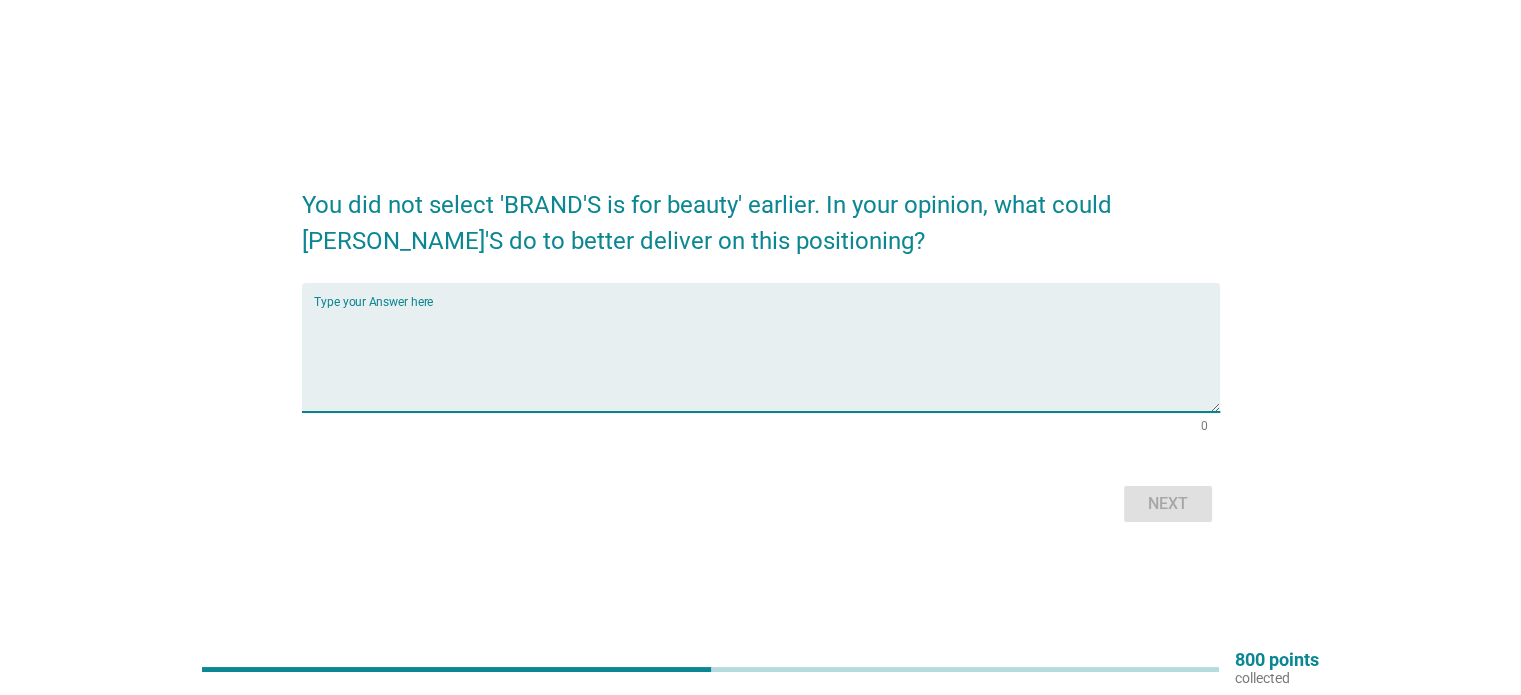 click at bounding box center (767, 359) 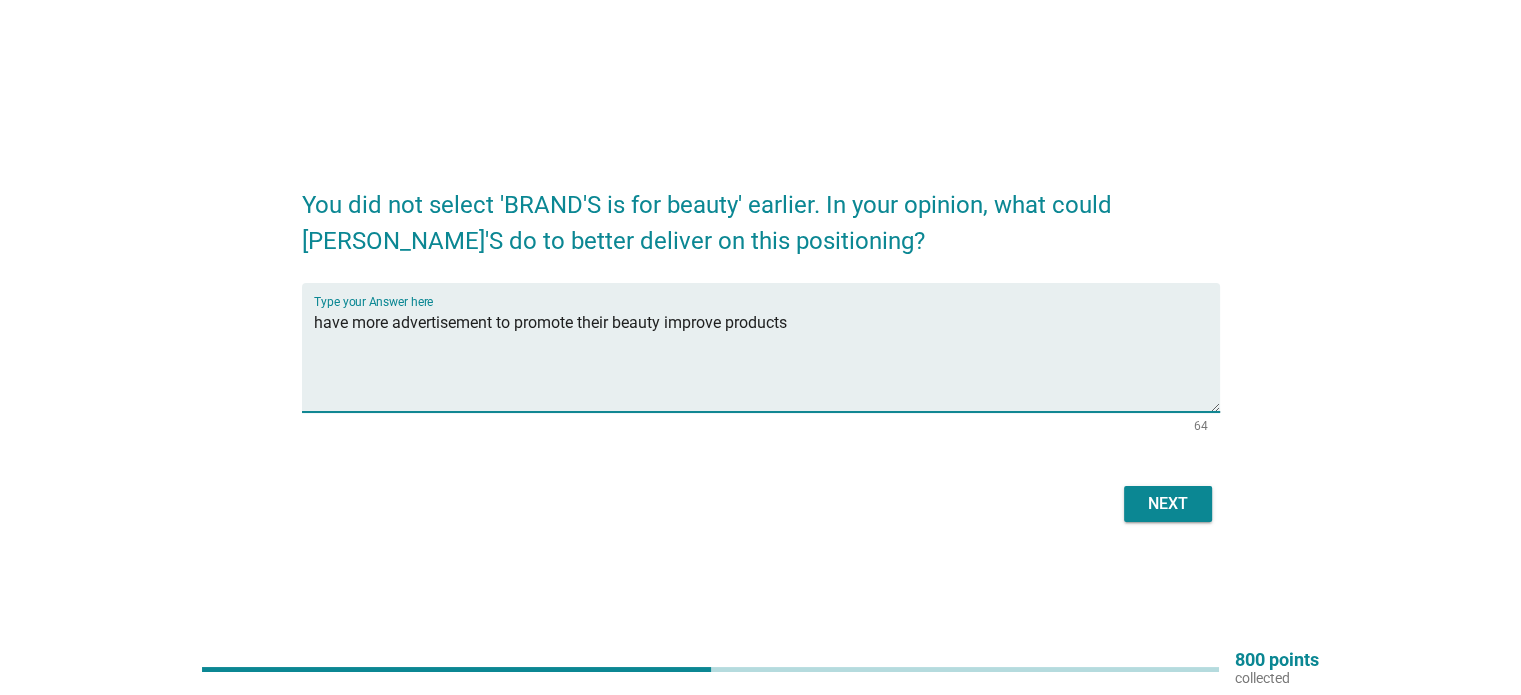 type on "have more advertisement to promote their beauty improve products" 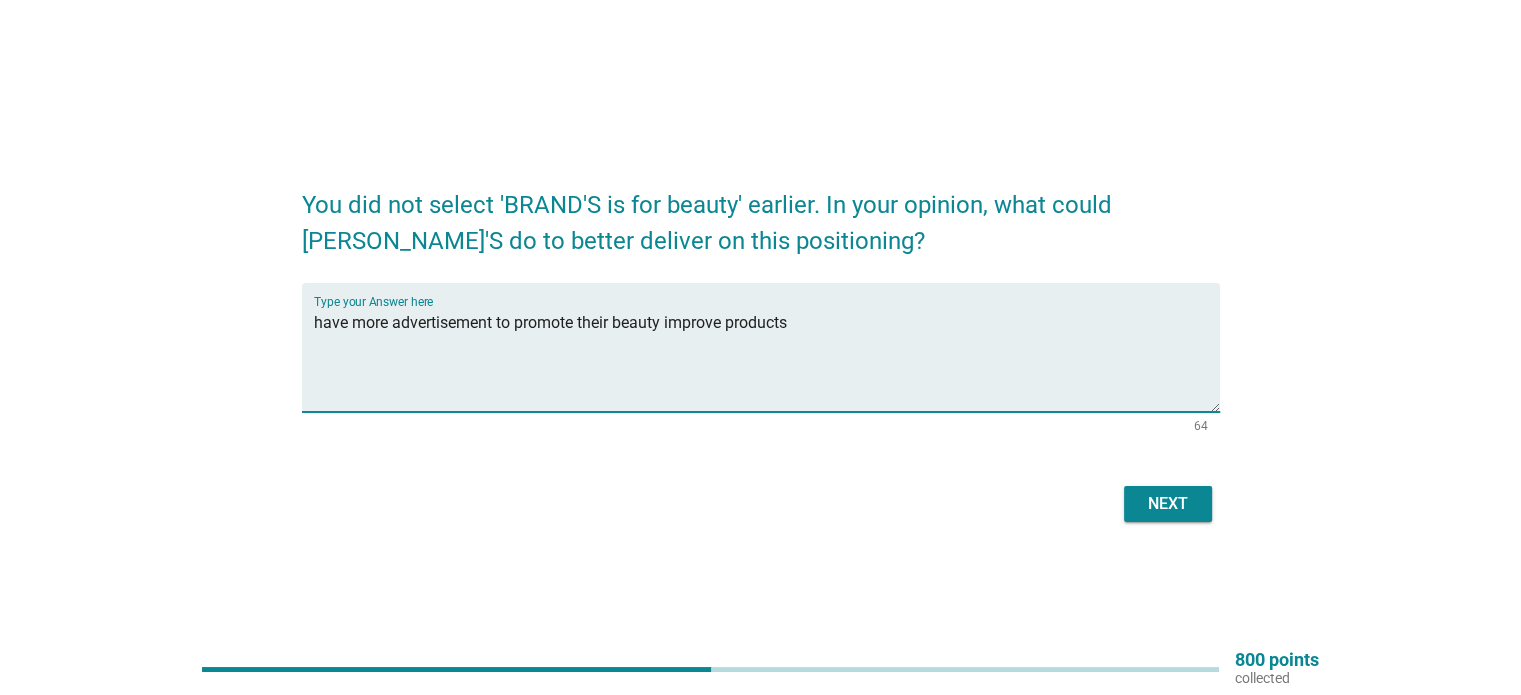 click on "Next" at bounding box center (1168, 504) 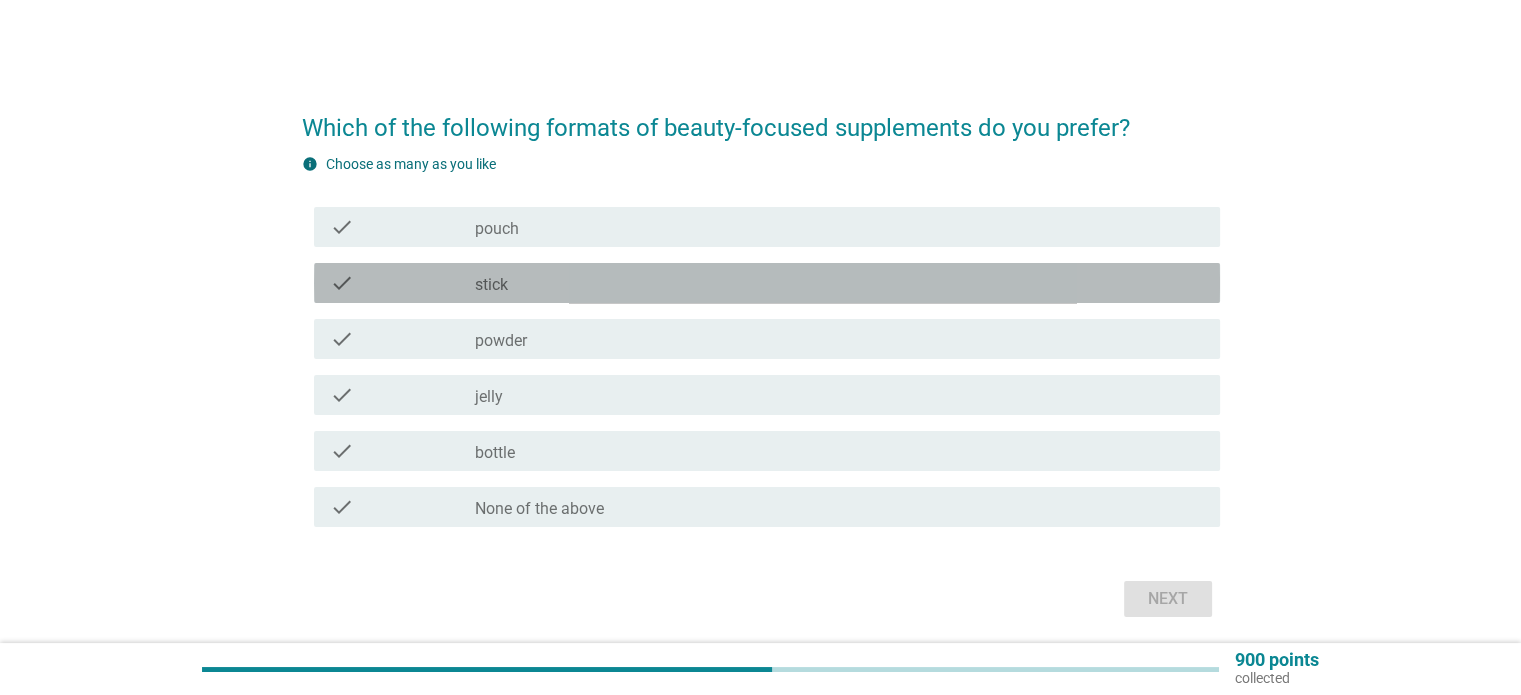 click on "check     check_box_outline_blank stick" at bounding box center [767, 283] 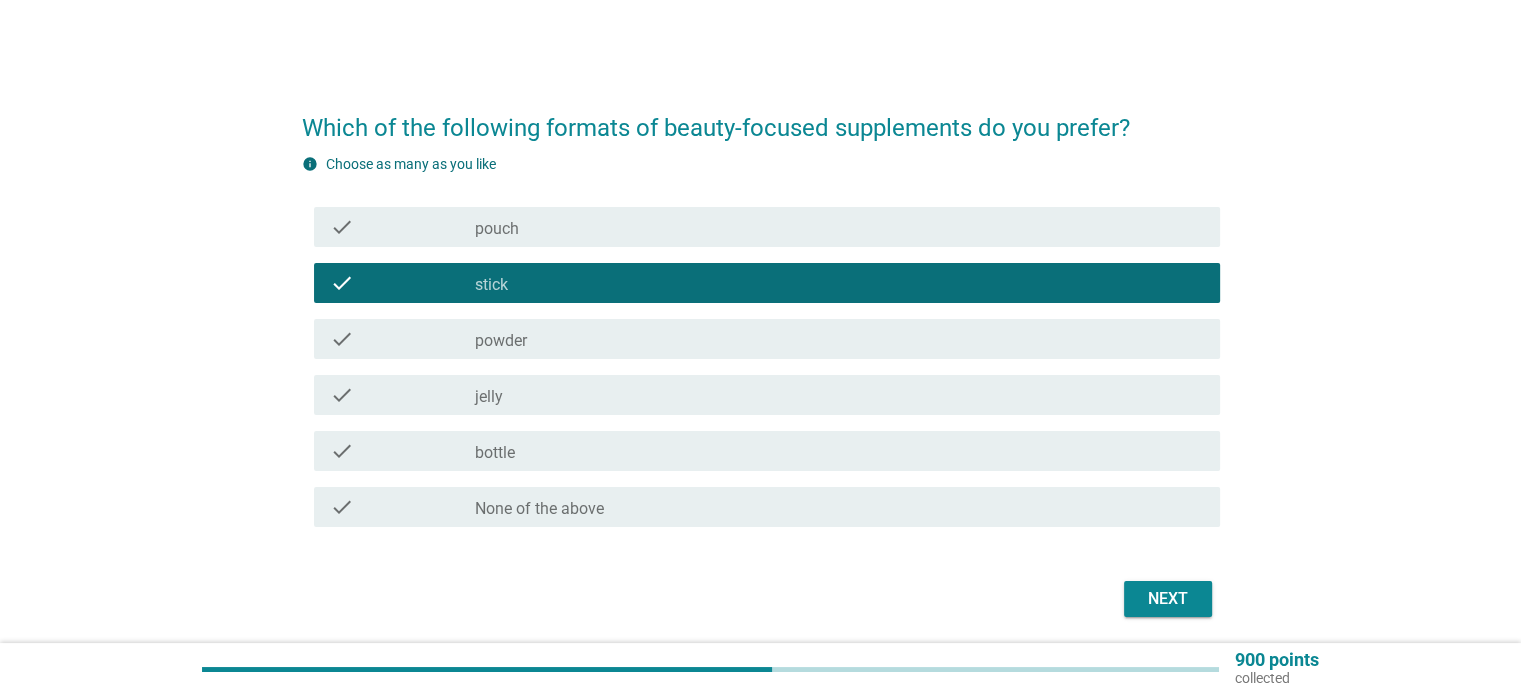 click on "Next" at bounding box center [1168, 599] 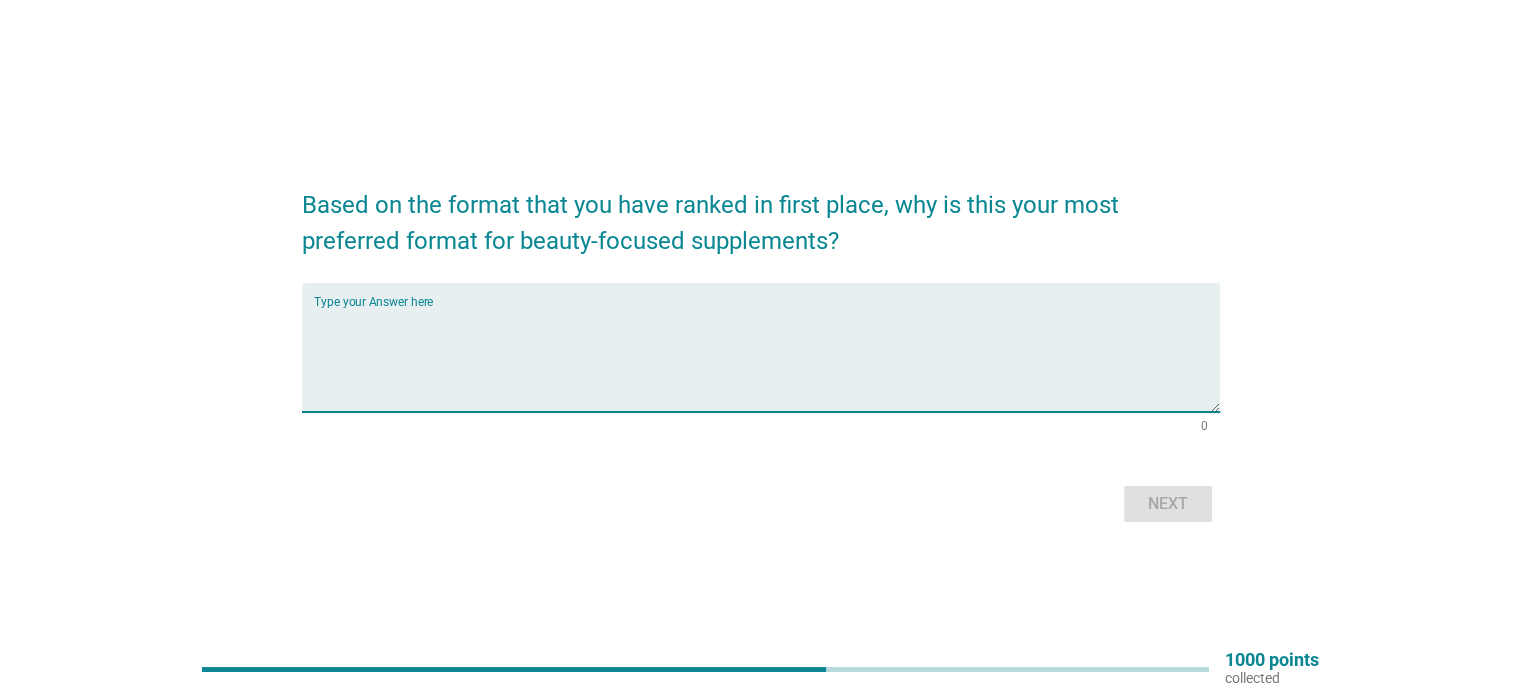 click at bounding box center (767, 359) 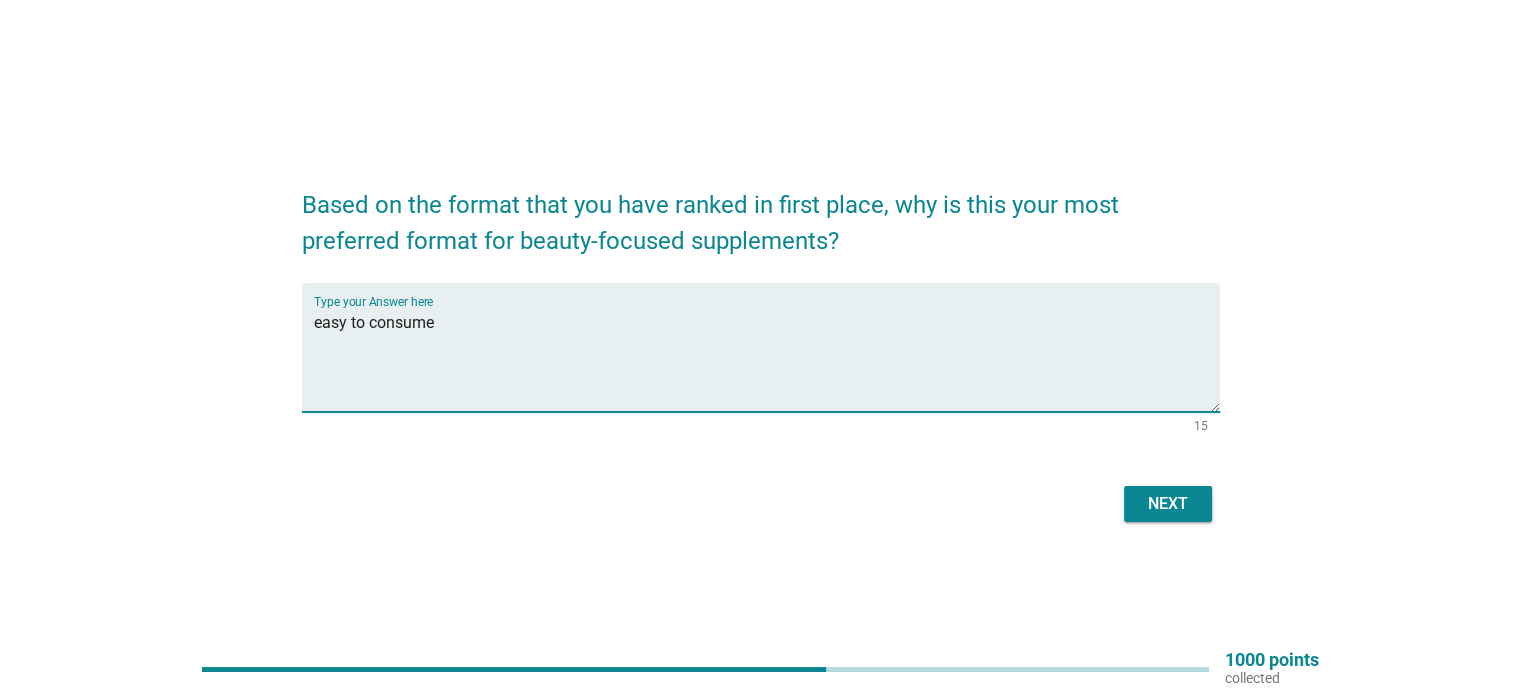 type on "easy to consume" 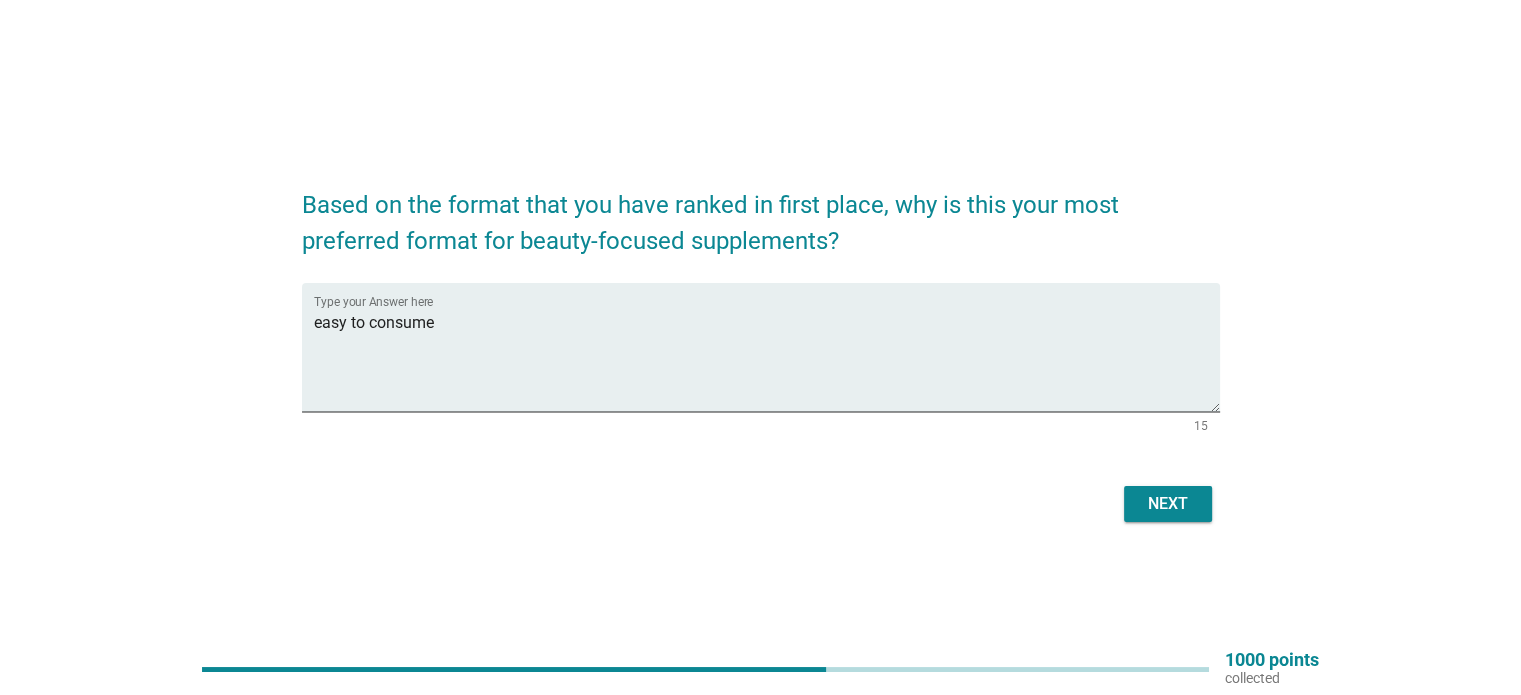 click on "Next" at bounding box center (1168, 504) 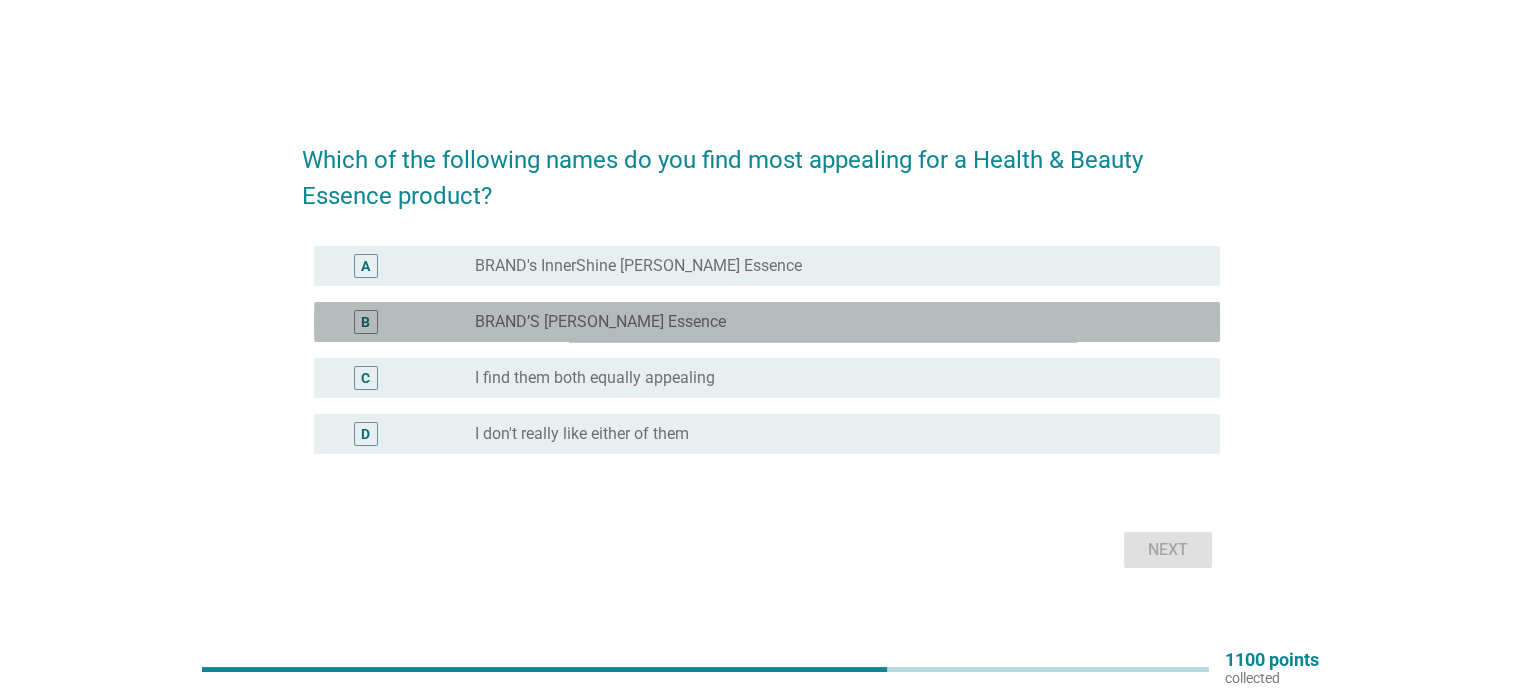 click on "radio_button_unchecked BRAND’S [PERSON_NAME] Essence" at bounding box center [831, 322] 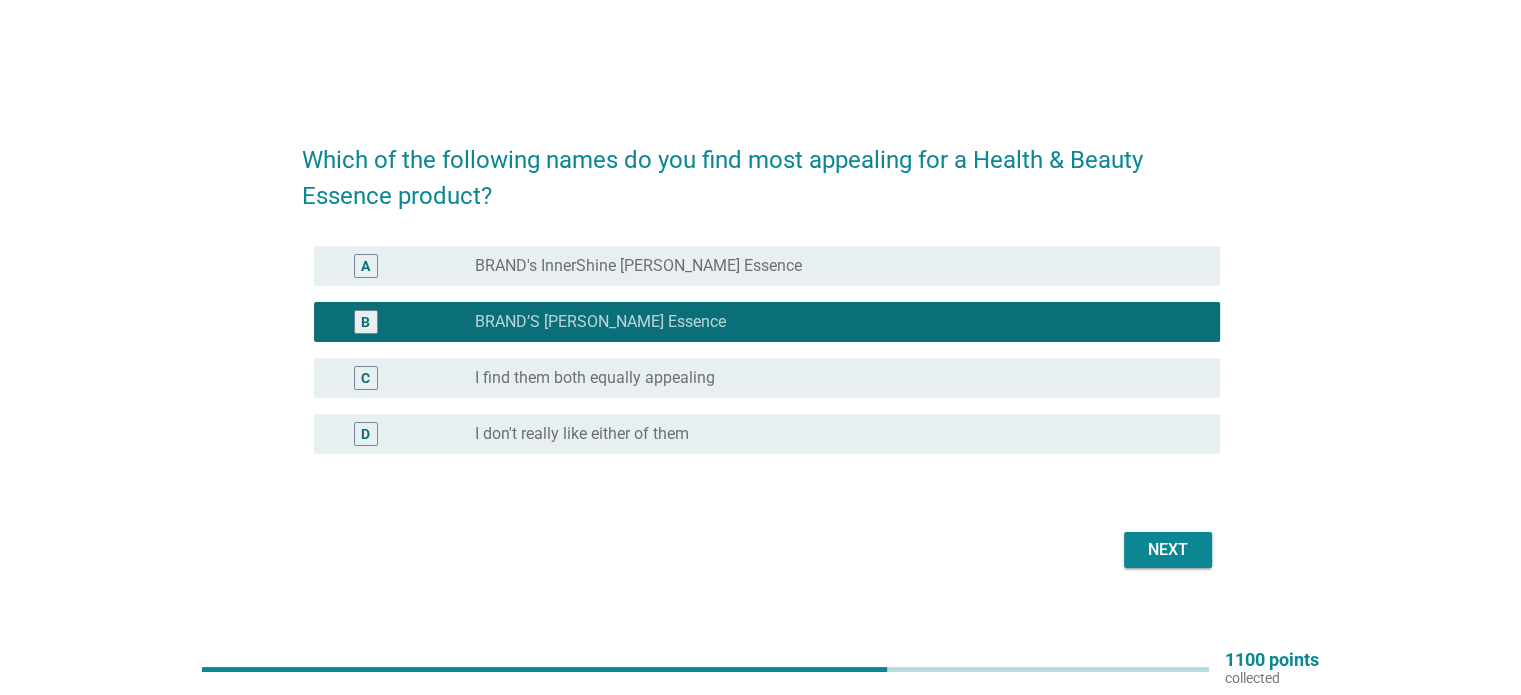 click on "C     radio_button_unchecked I find them both equally appealing" at bounding box center [767, 378] 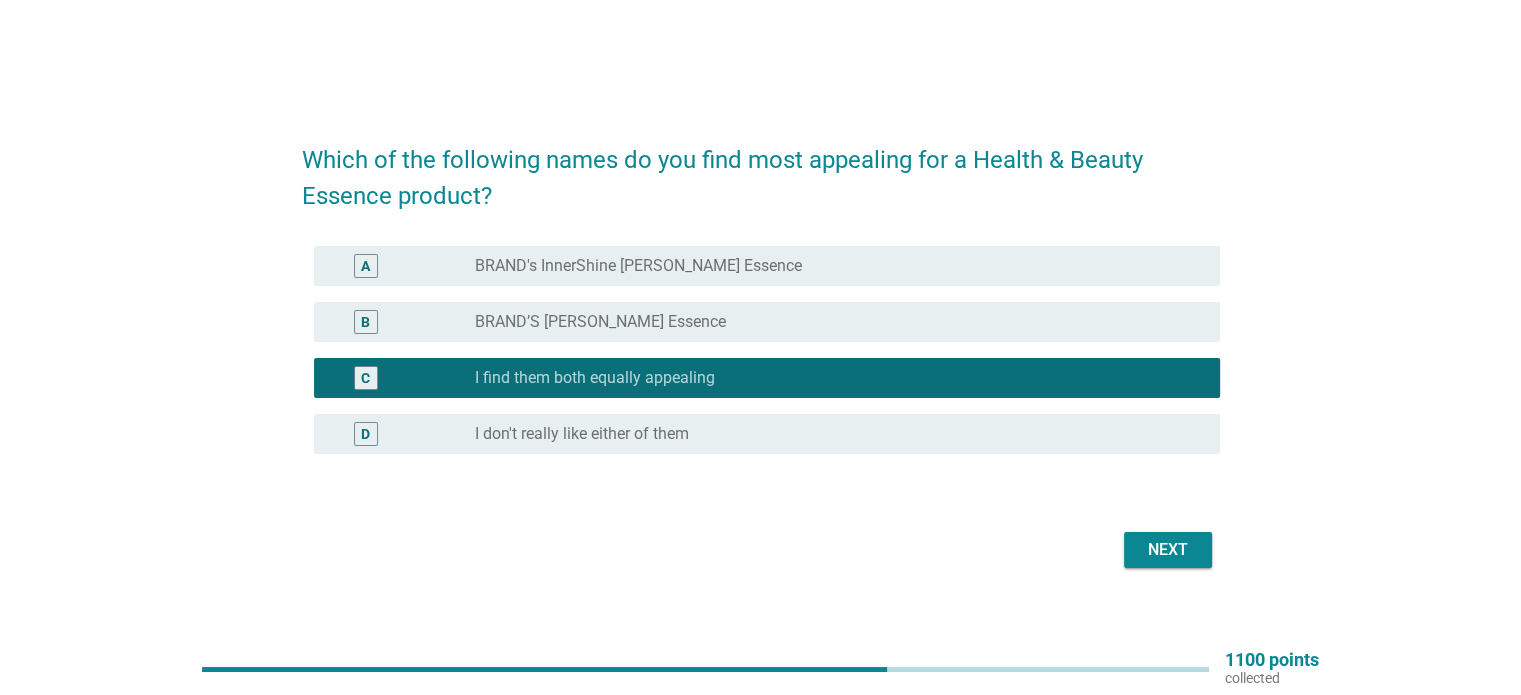 click on "Next" at bounding box center (1168, 550) 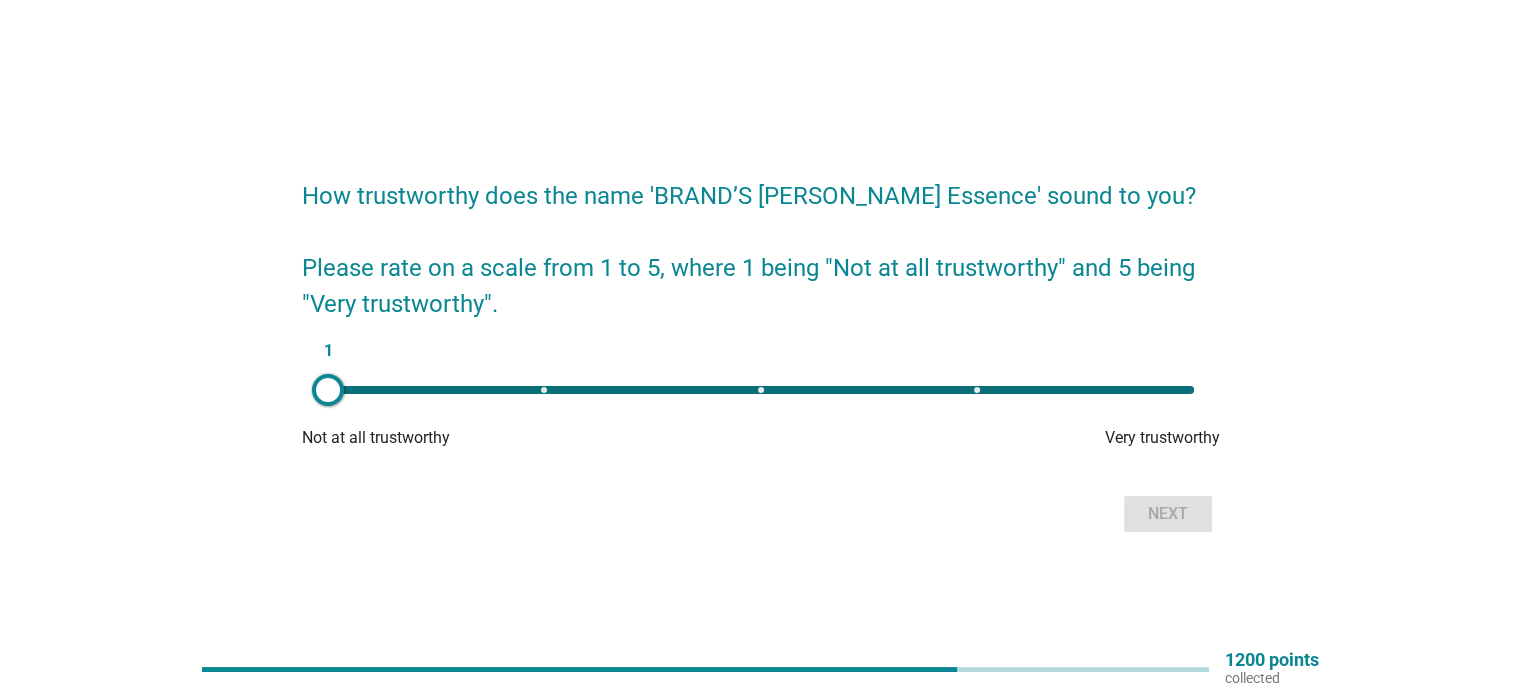 click on "1" at bounding box center (761, 390) 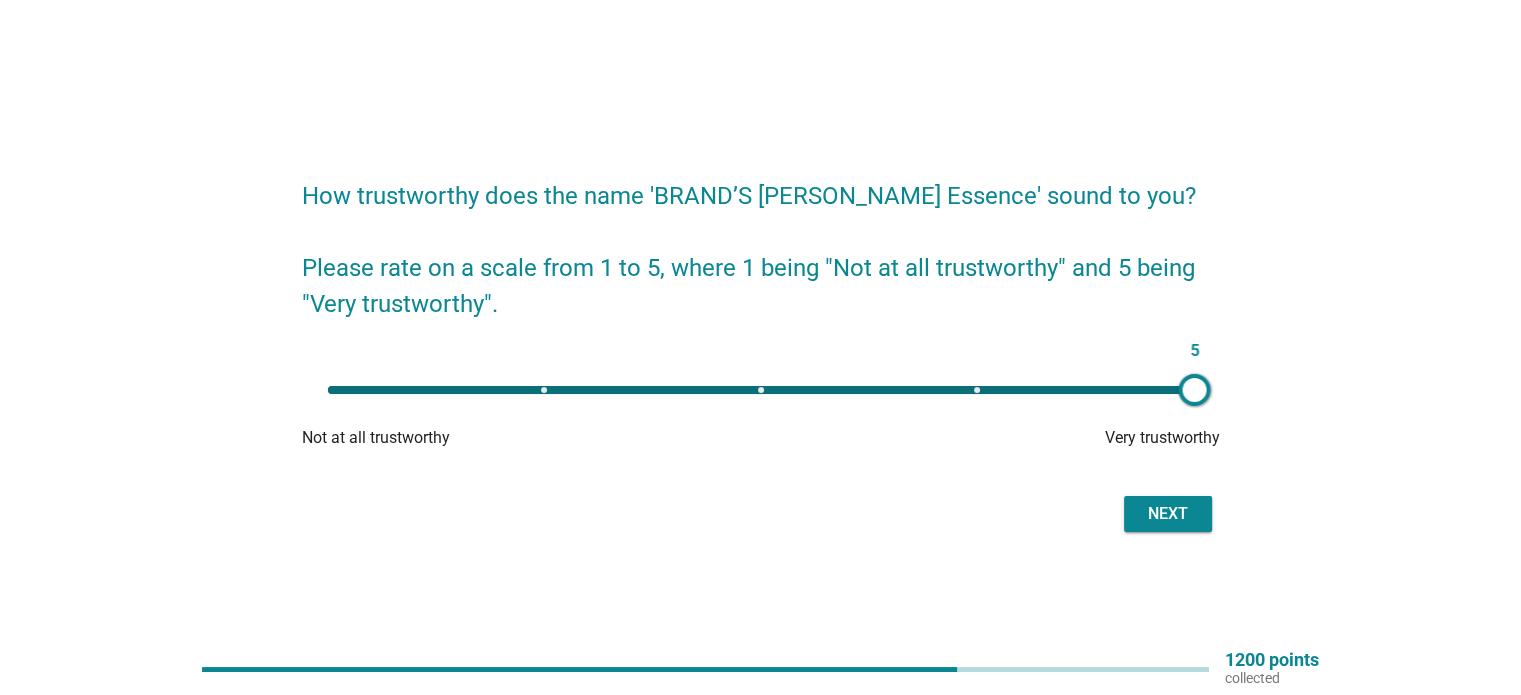 drag, startPoint x: 1108, startPoint y: 388, endPoint x: 1129, endPoint y: 407, distance: 28.319605 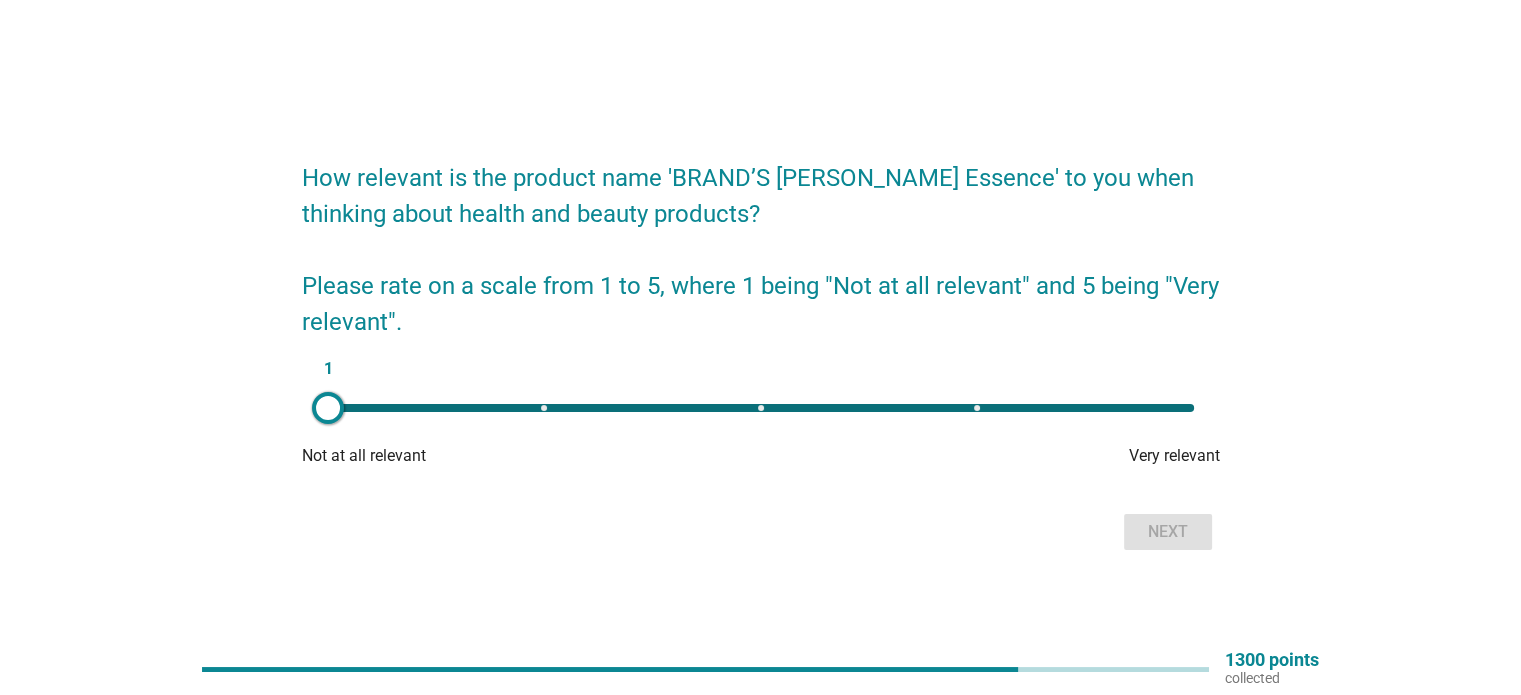 click on "1" at bounding box center (761, 408) 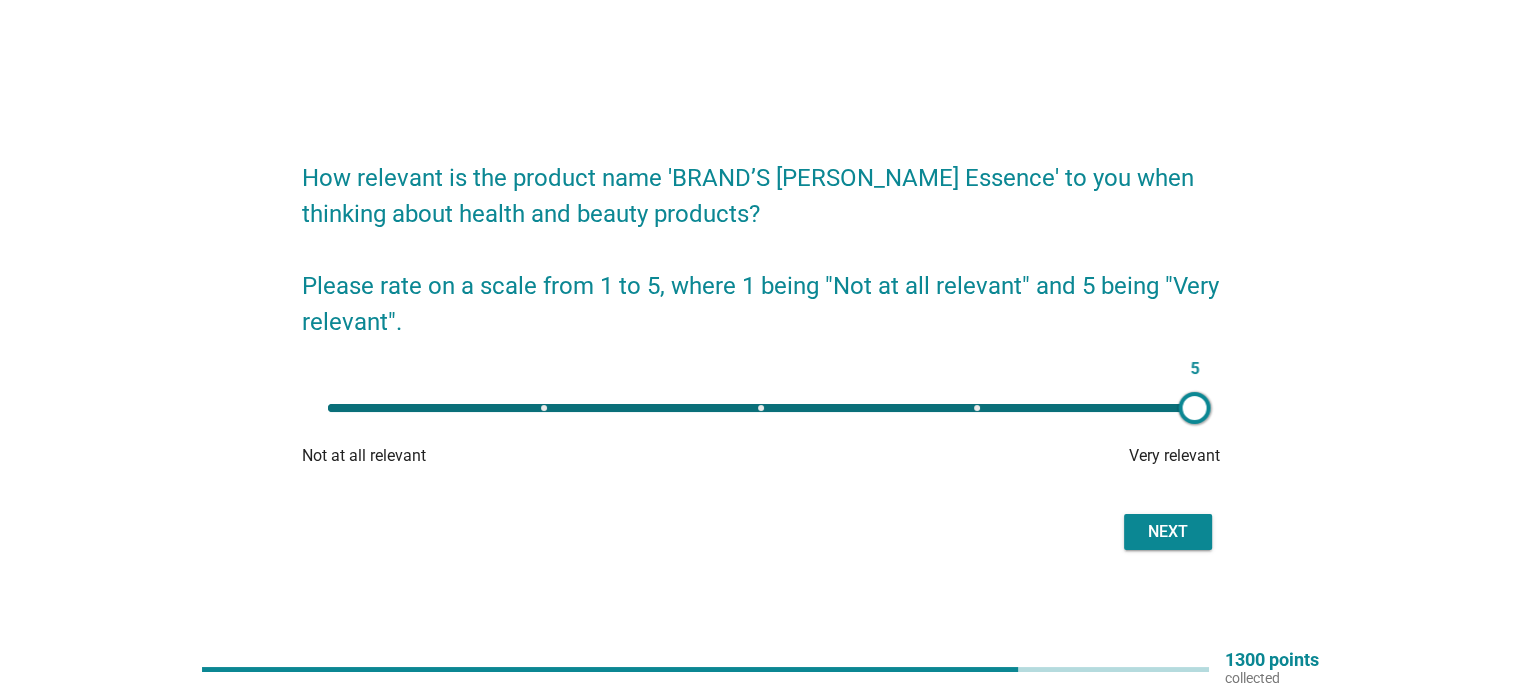 click on "Next" at bounding box center (1168, 532) 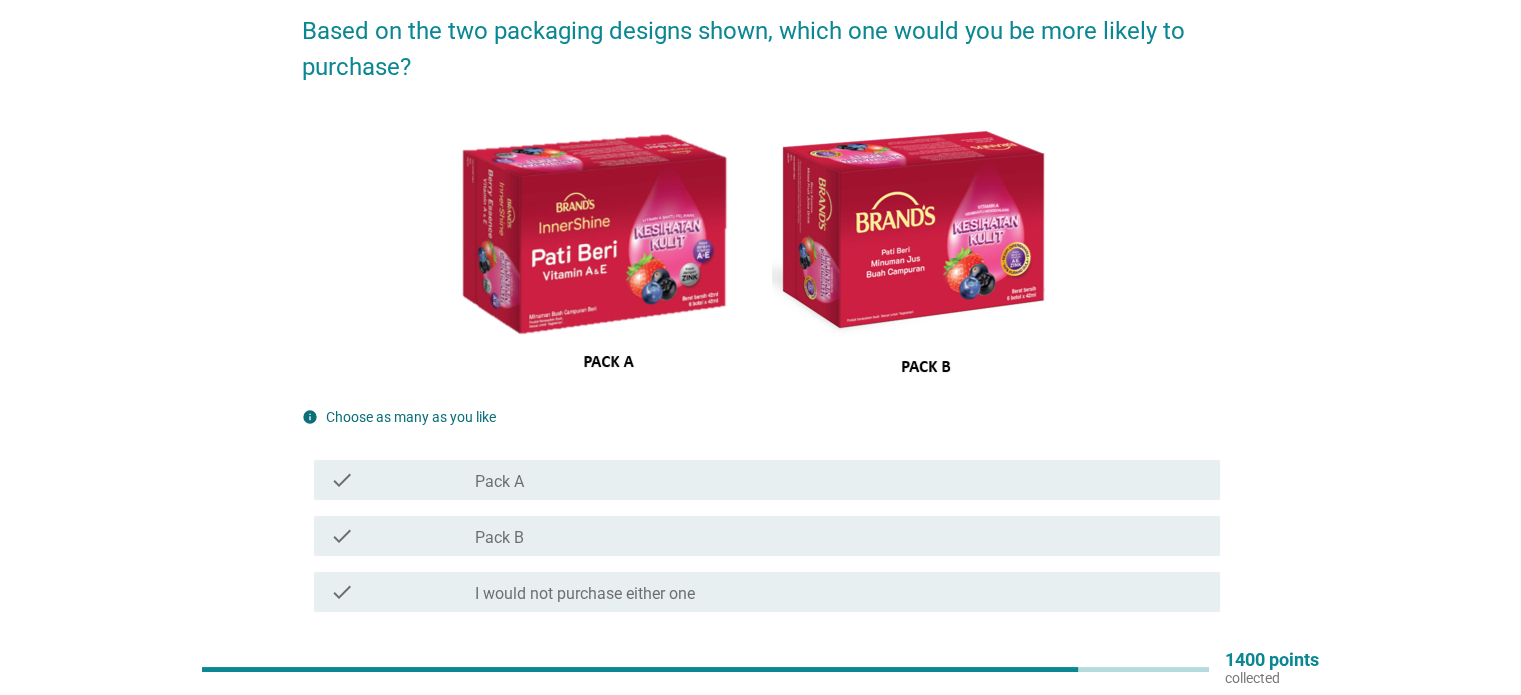 scroll, scrollTop: 200, scrollLeft: 0, axis: vertical 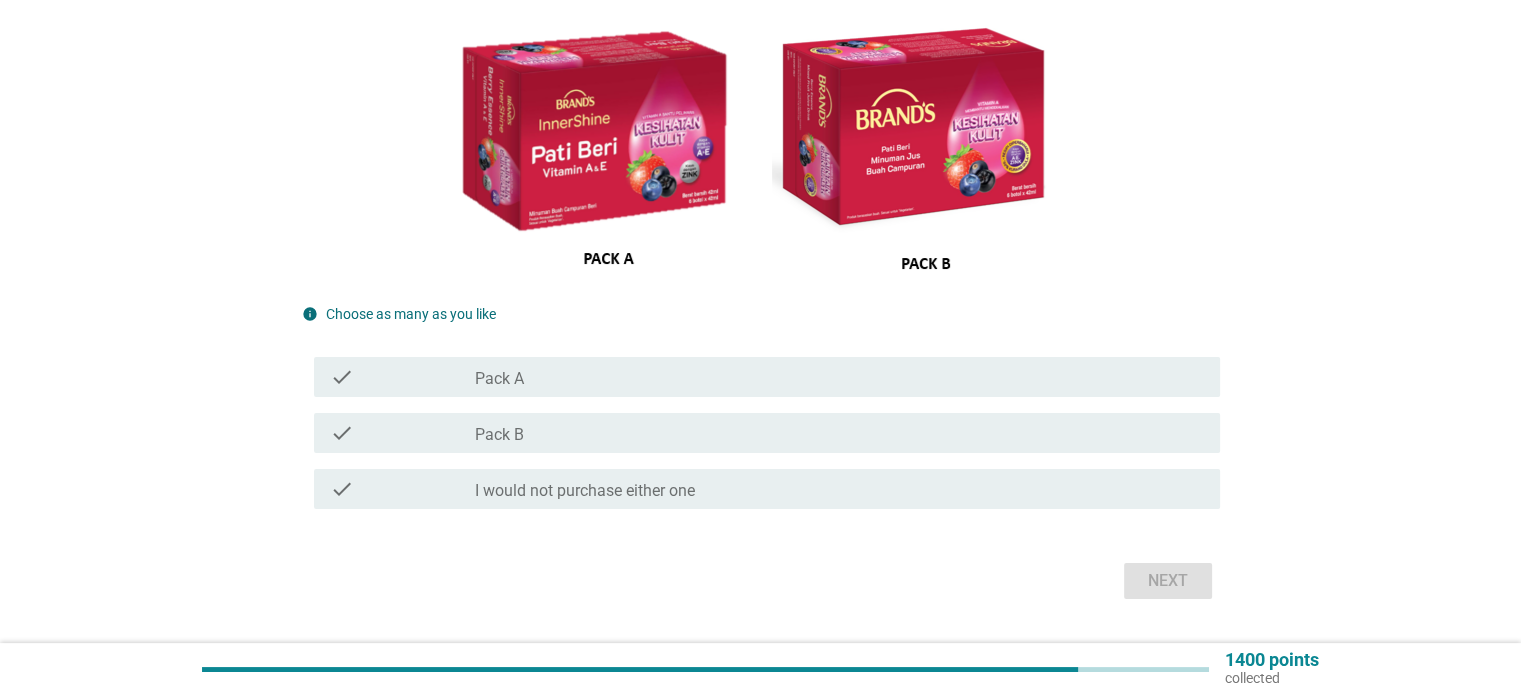 click on "check     check_box_outline_blank Pack B" at bounding box center (767, 433) 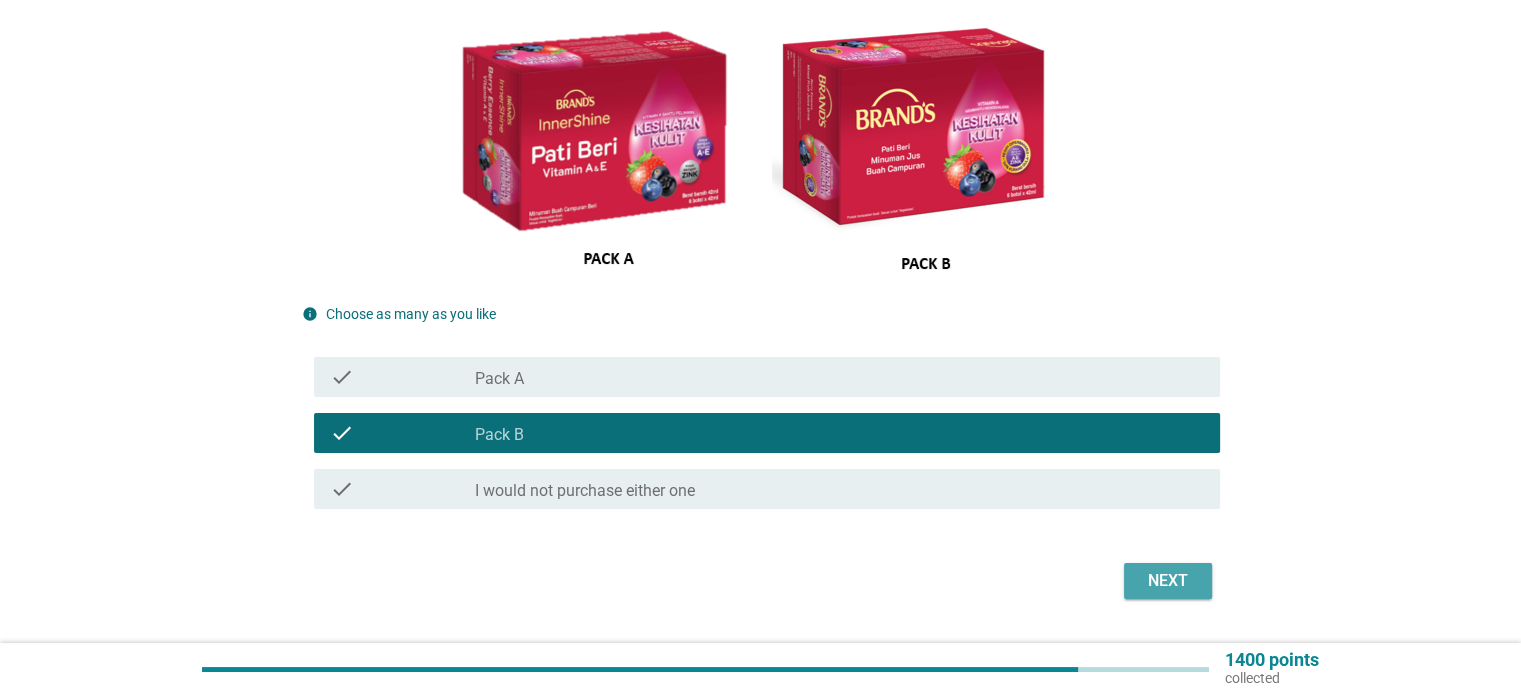 click on "Next" at bounding box center [1168, 581] 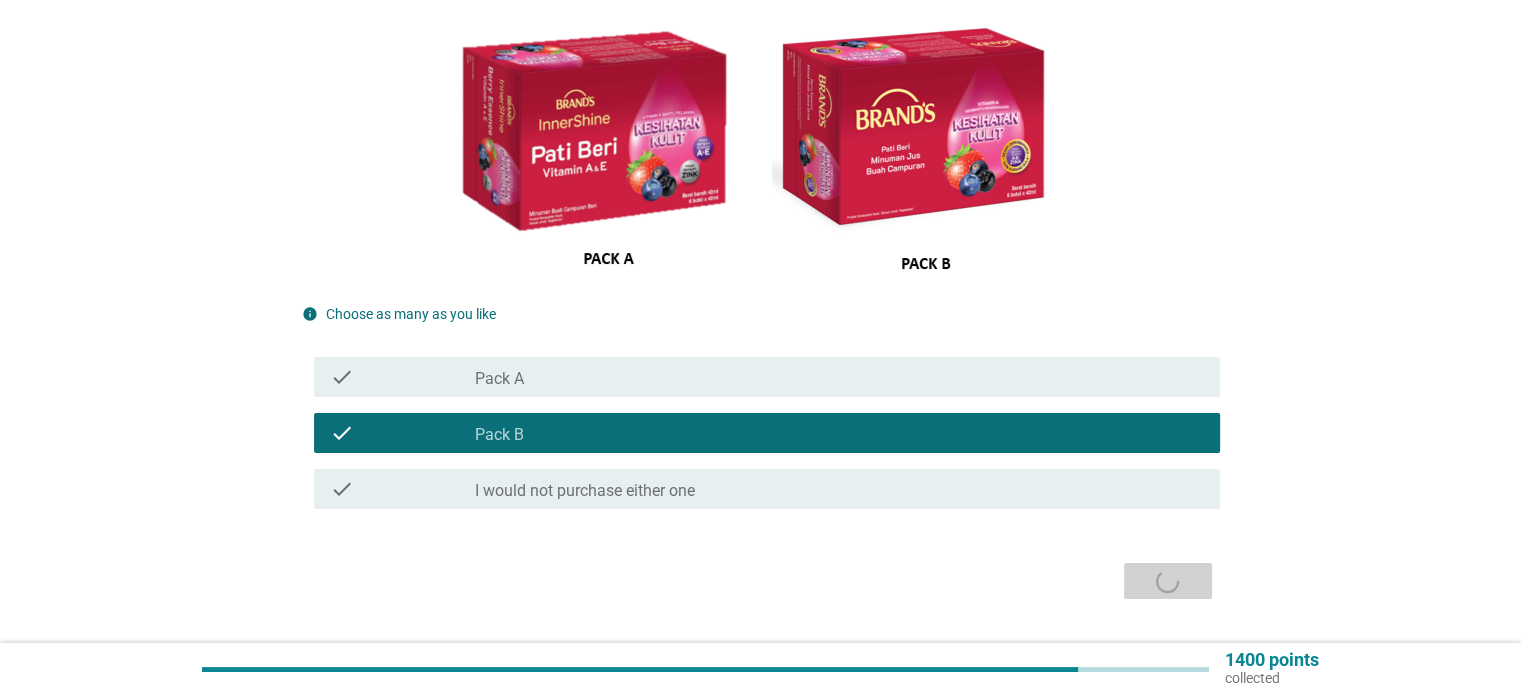 scroll, scrollTop: 0, scrollLeft: 0, axis: both 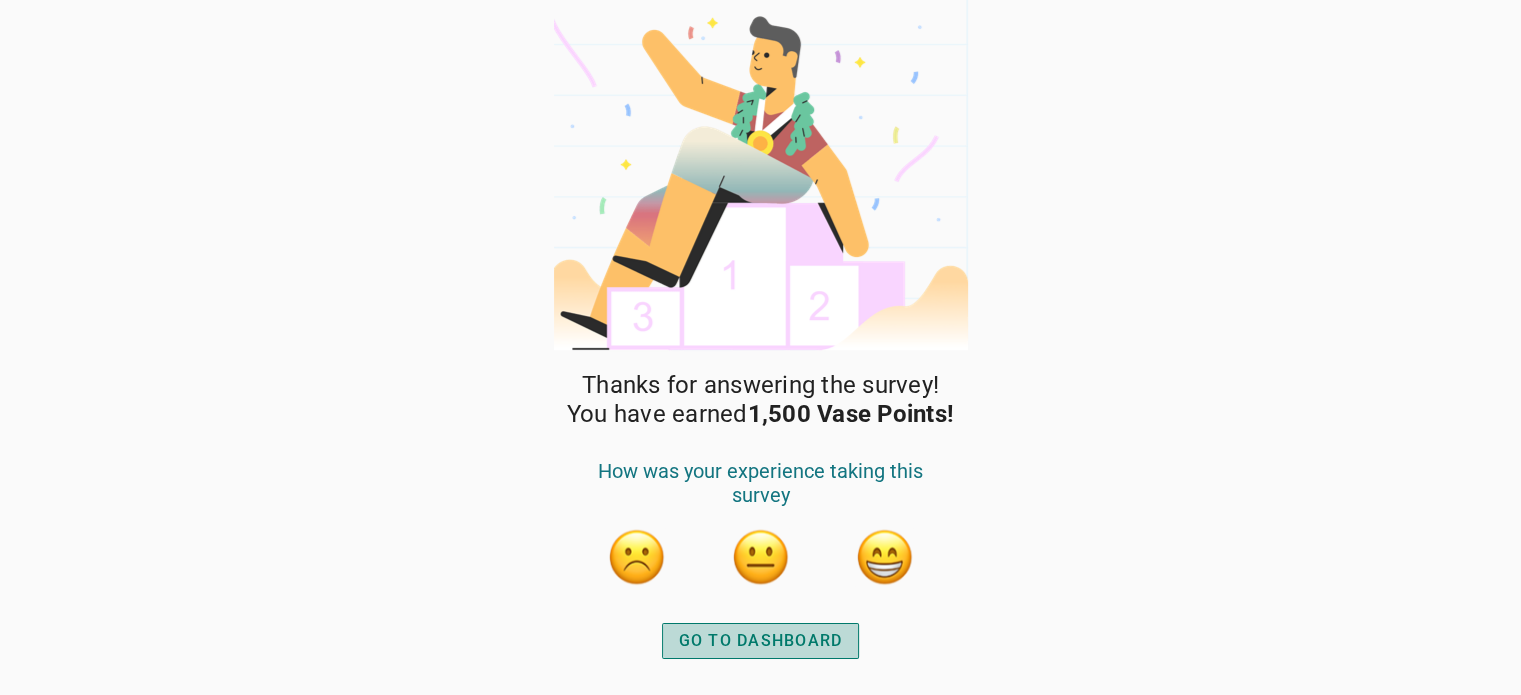 click on "GO TO DASHBOARD" at bounding box center (761, 641) 